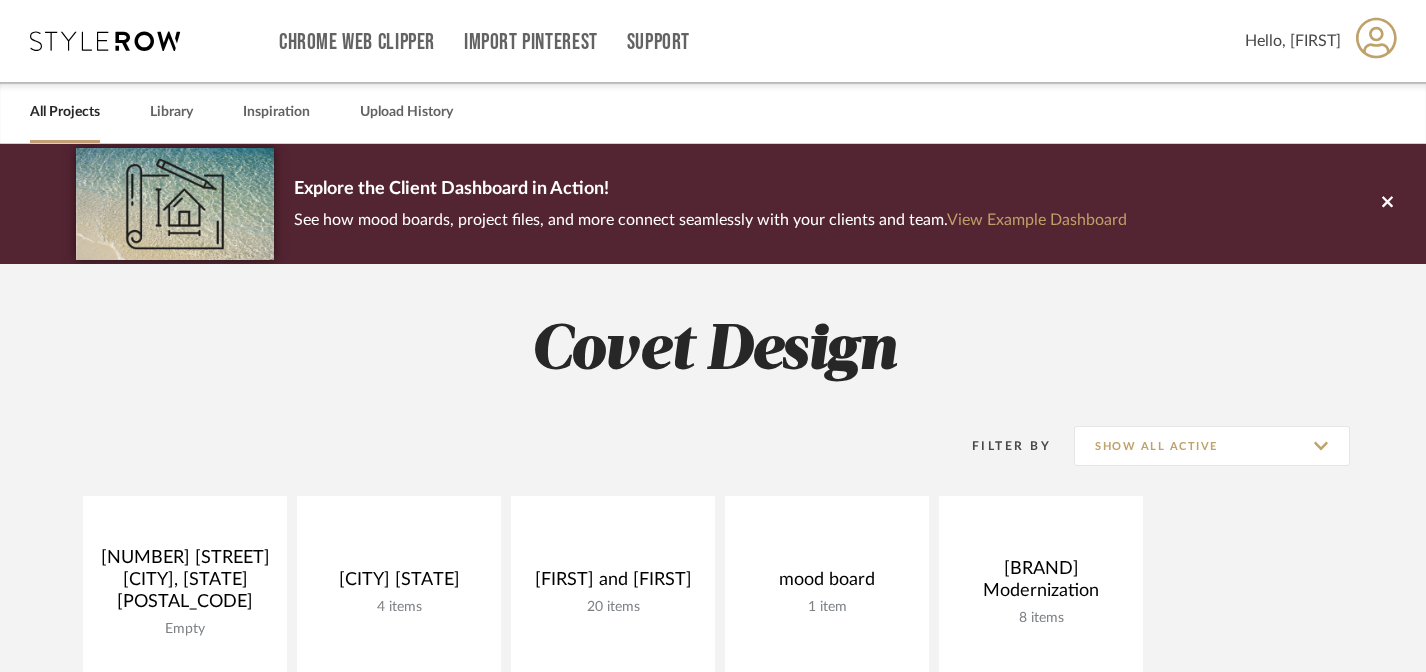 scroll, scrollTop: 295, scrollLeft: 0, axis: vertical 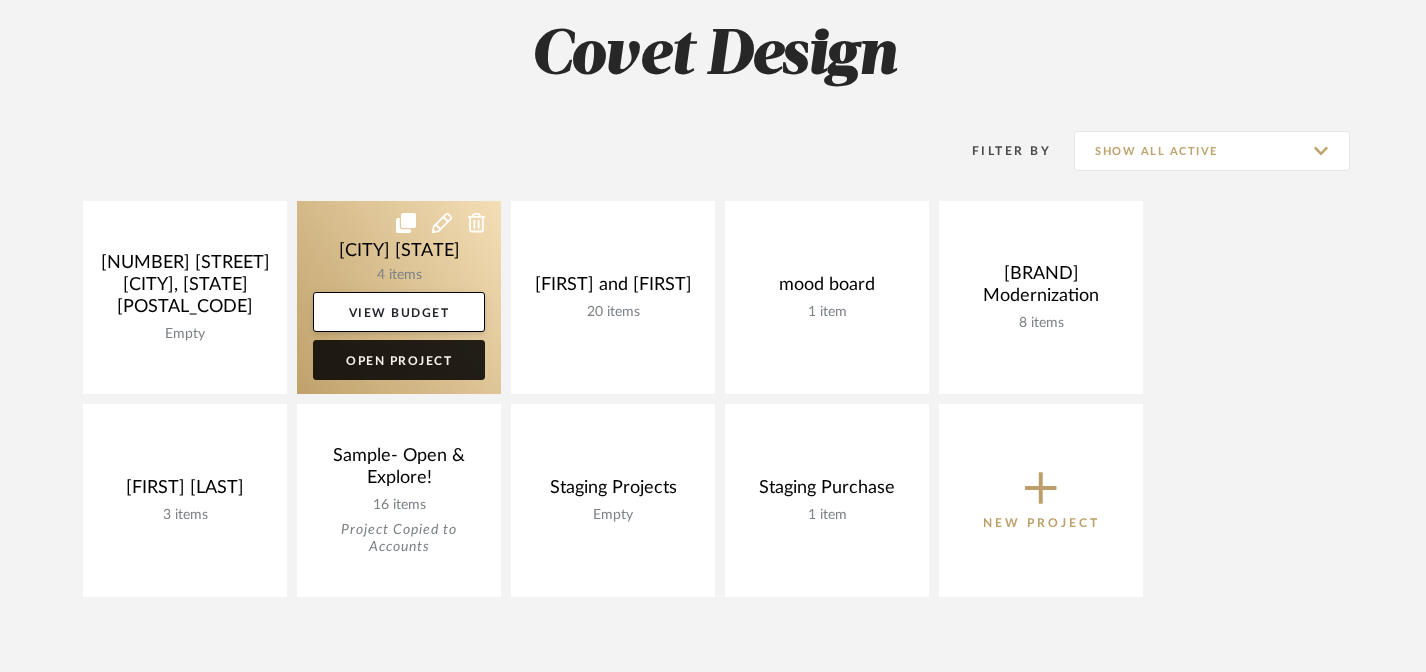 click on "Open Project" at bounding box center [399, 360] 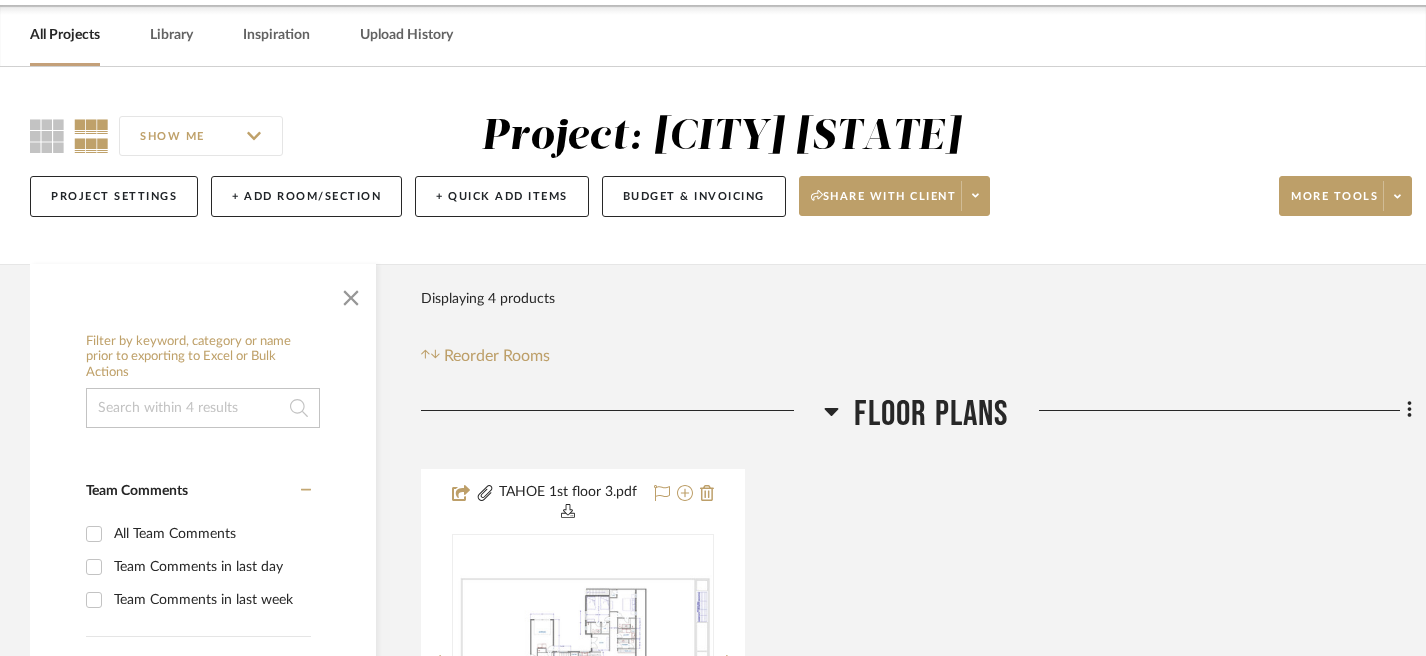 scroll, scrollTop: 79, scrollLeft: 0, axis: vertical 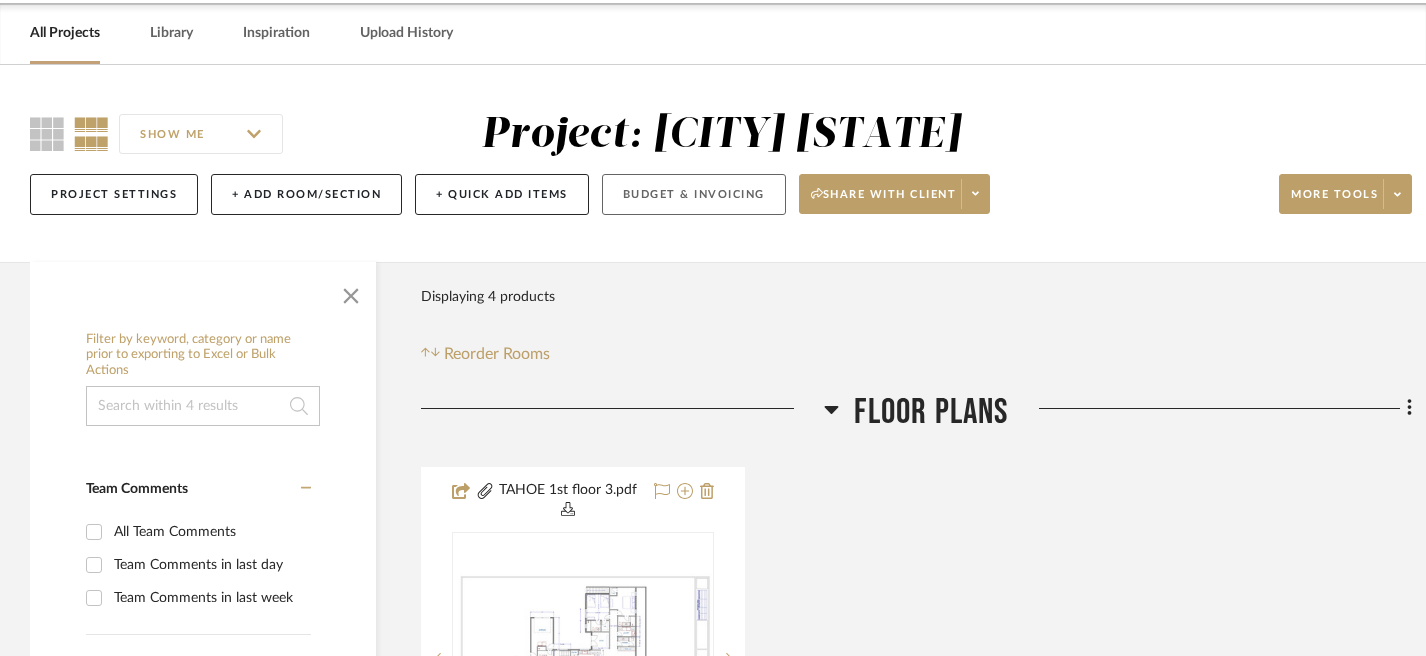 click on "Budget & Invoicing" at bounding box center [694, 194] 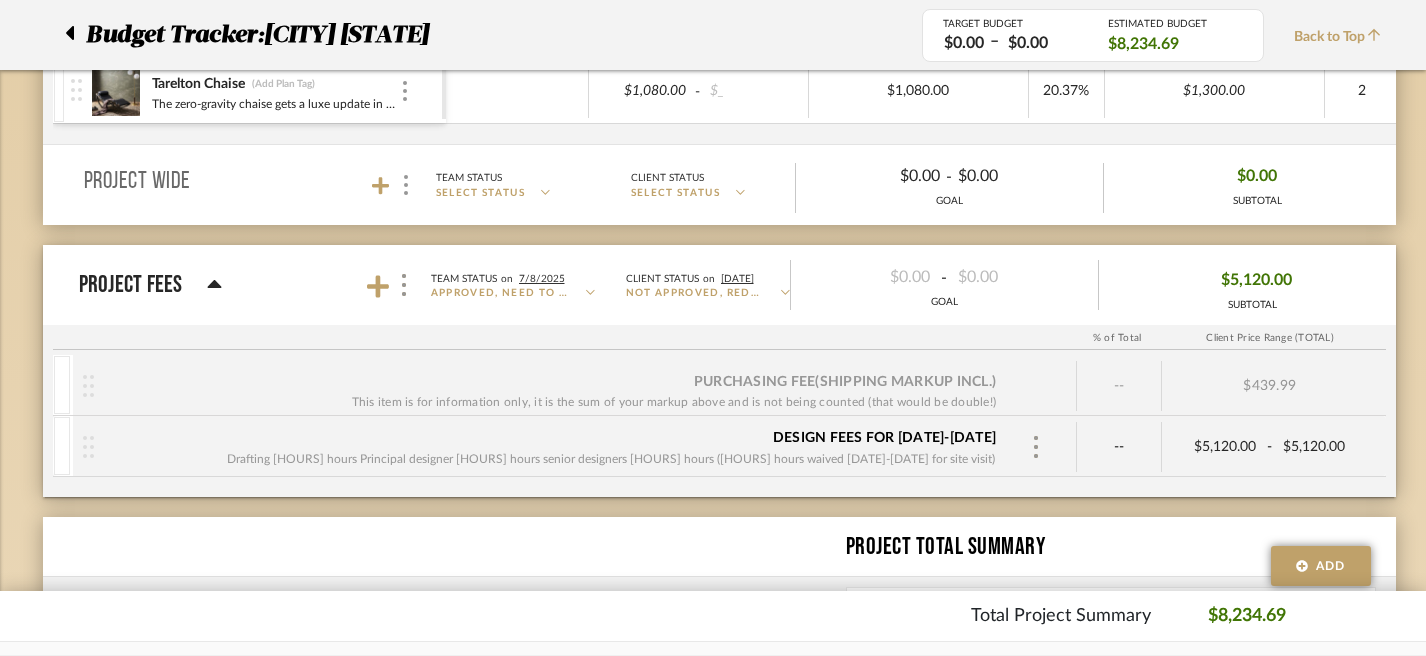scroll, scrollTop: 556, scrollLeft: 1, axis: both 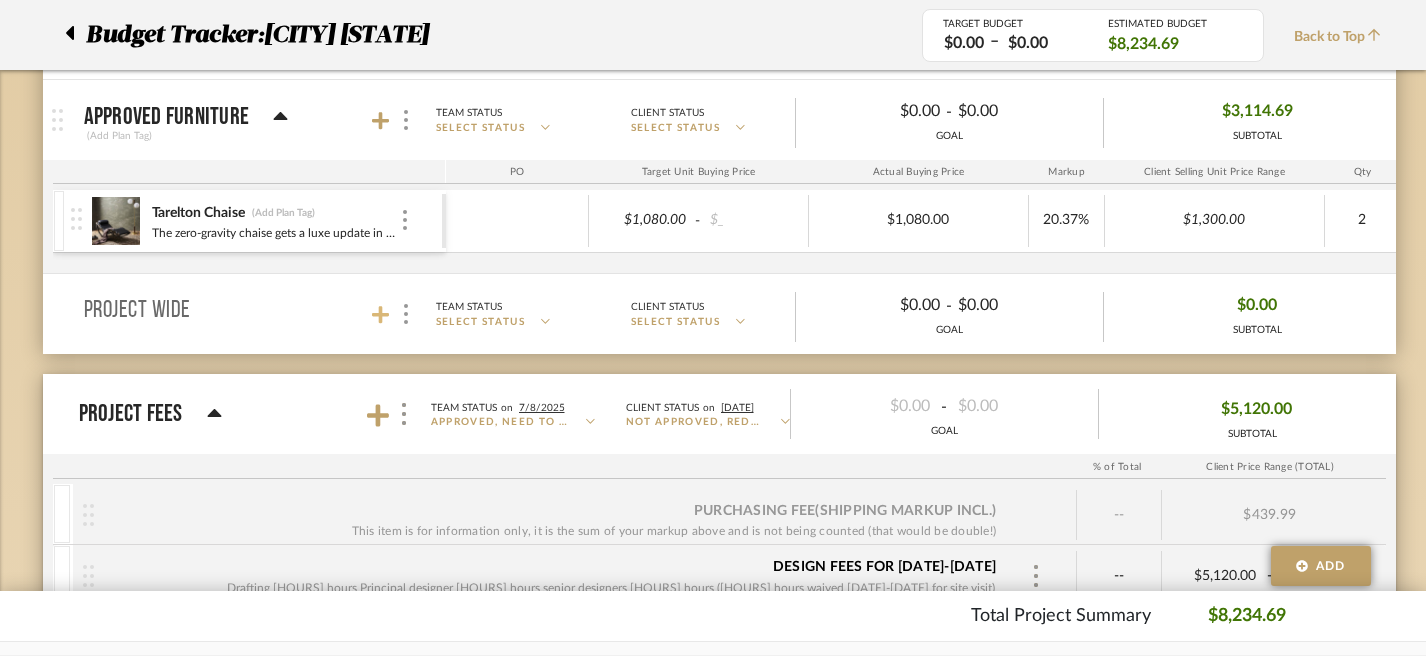 click at bounding box center [381, 315] 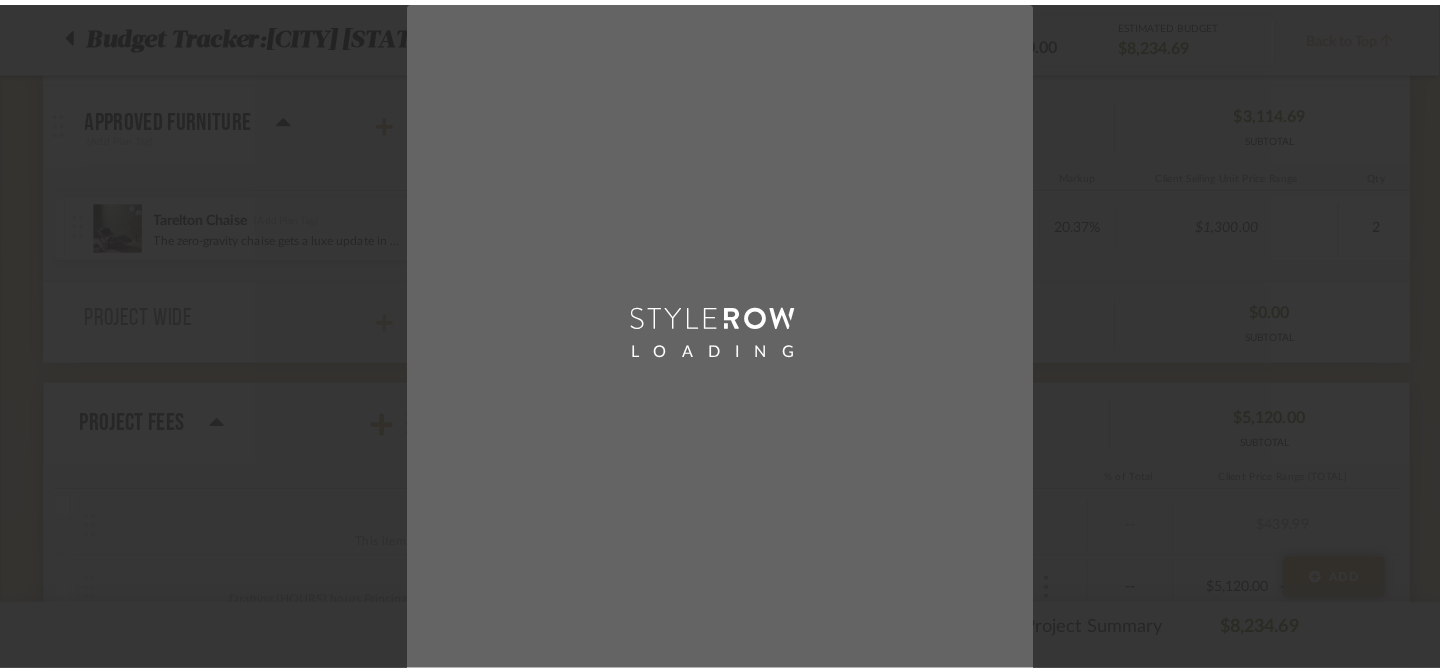 scroll, scrollTop: 0, scrollLeft: 0, axis: both 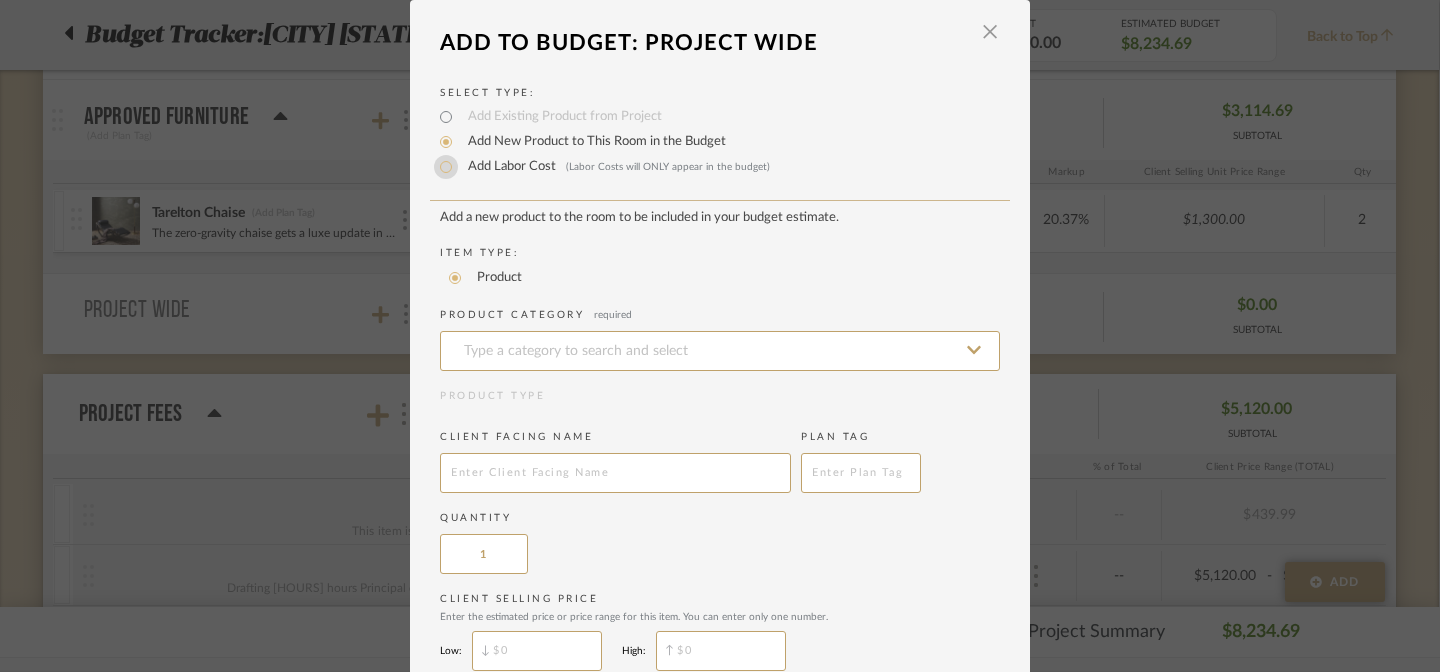 click on "Add Labor Cost  (Labor Costs will ONLY appear in the budget)" at bounding box center (446, 167) 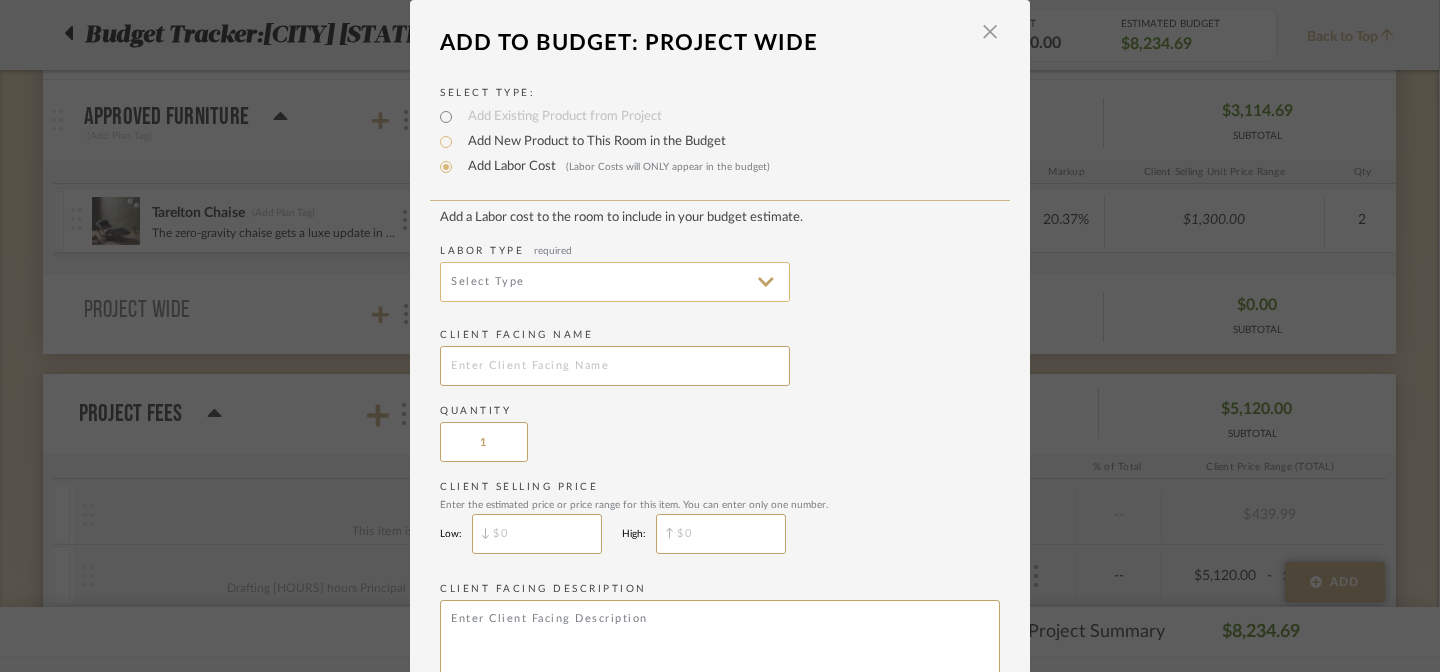 click at bounding box center [615, 282] 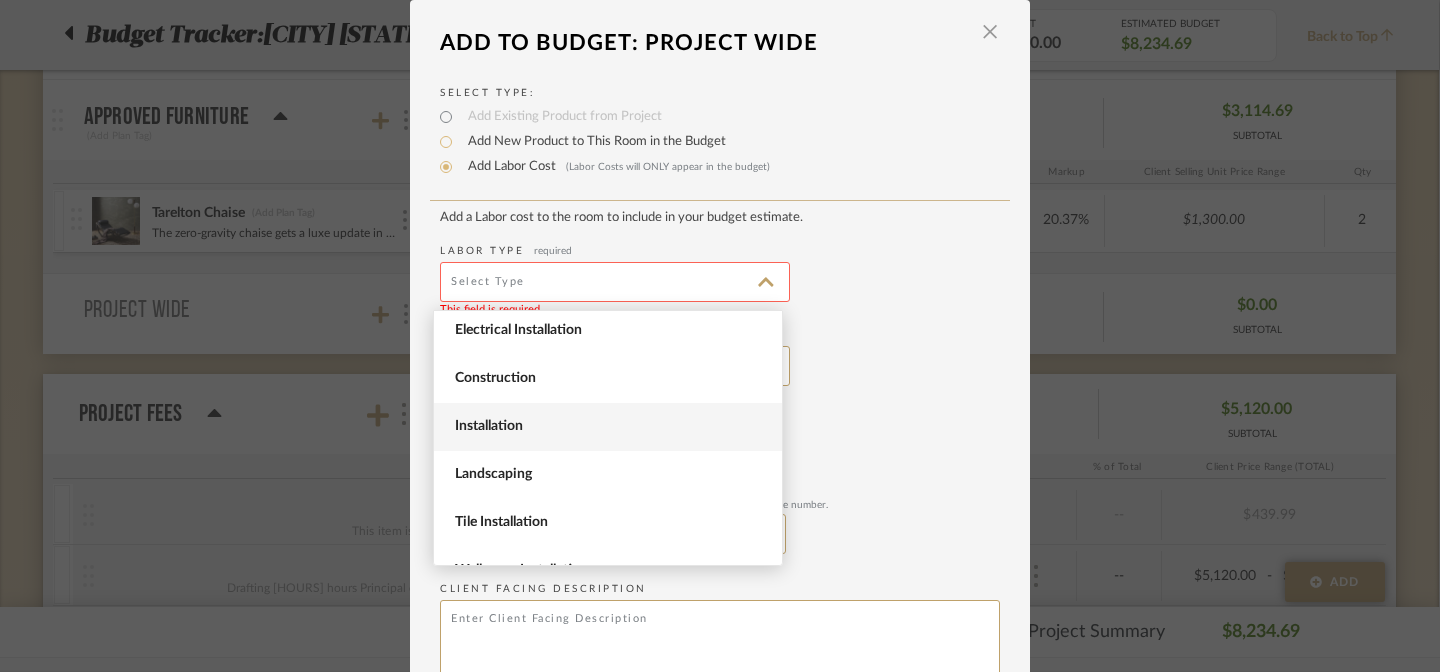 scroll, scrollTop: 274, scrollLeft: 0, axis: vertical 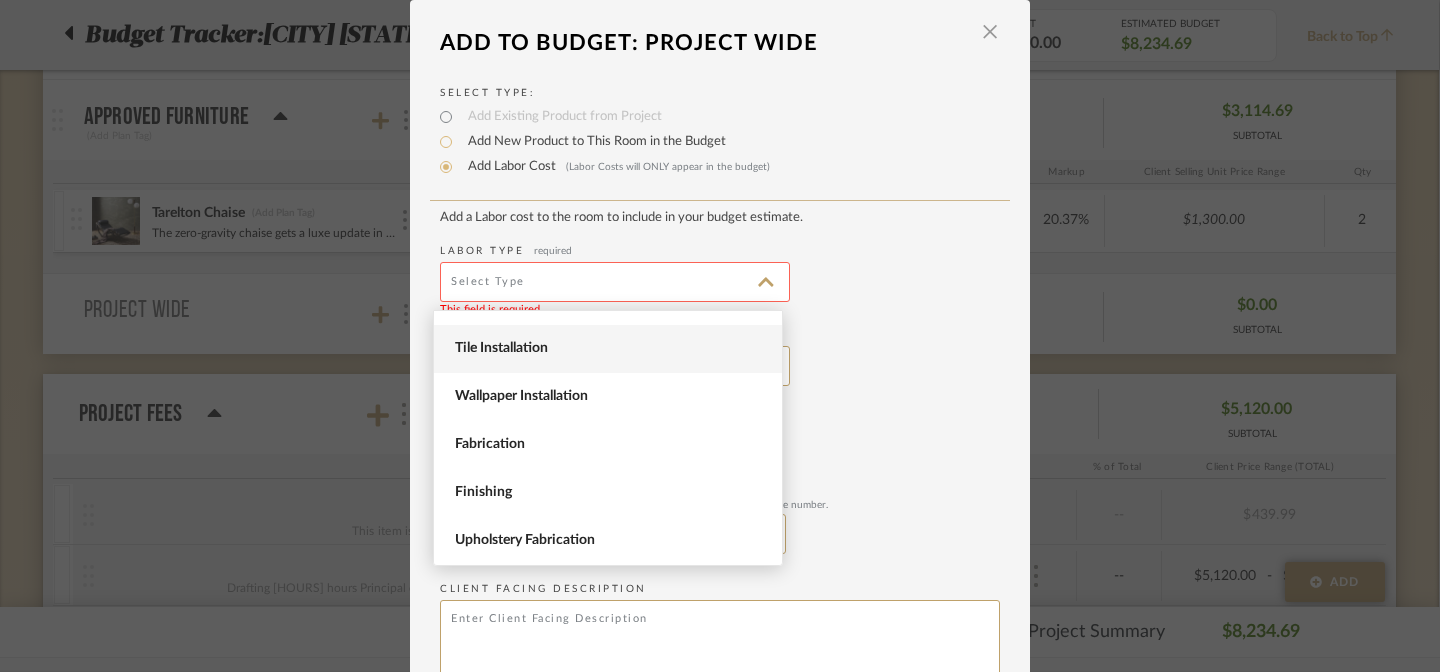 click on "Tile Installation" at bounding box center (610, 348) 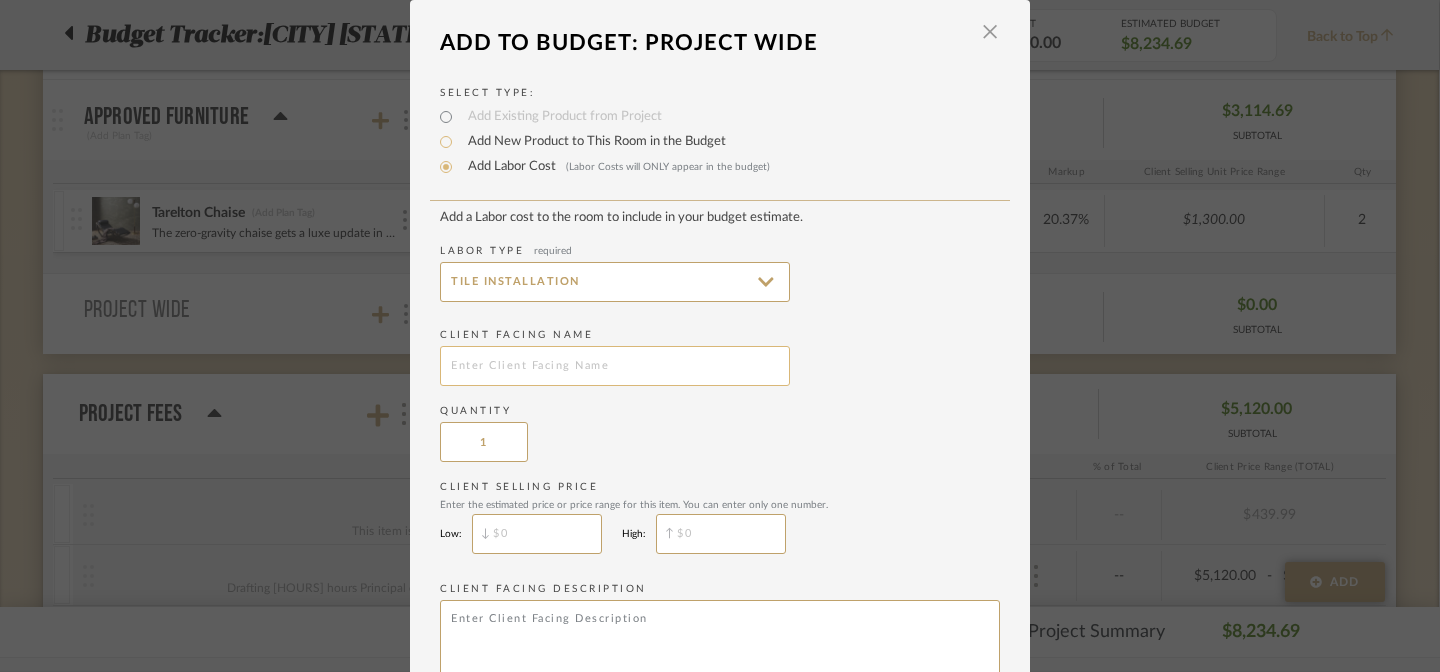 click at bounding box center (615, 366) 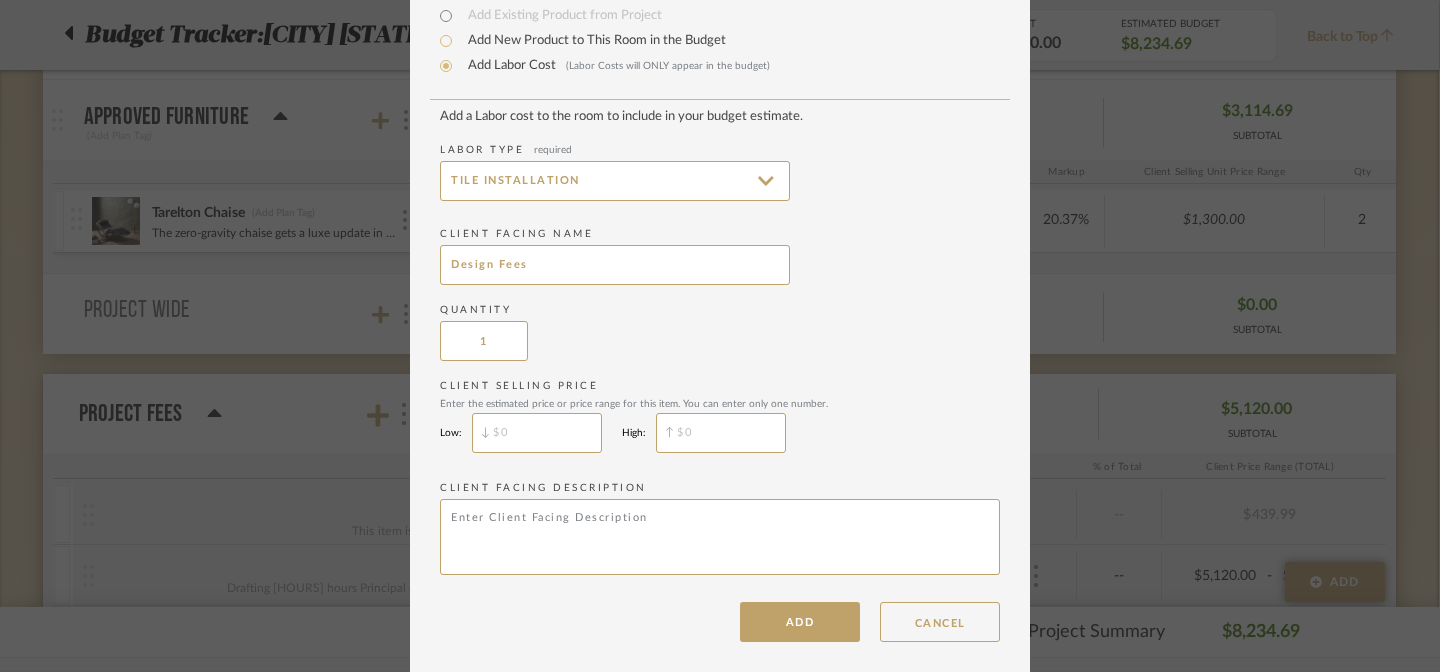 scroll, scrollTop: 115, scrollLeft: 0, axis: vertical 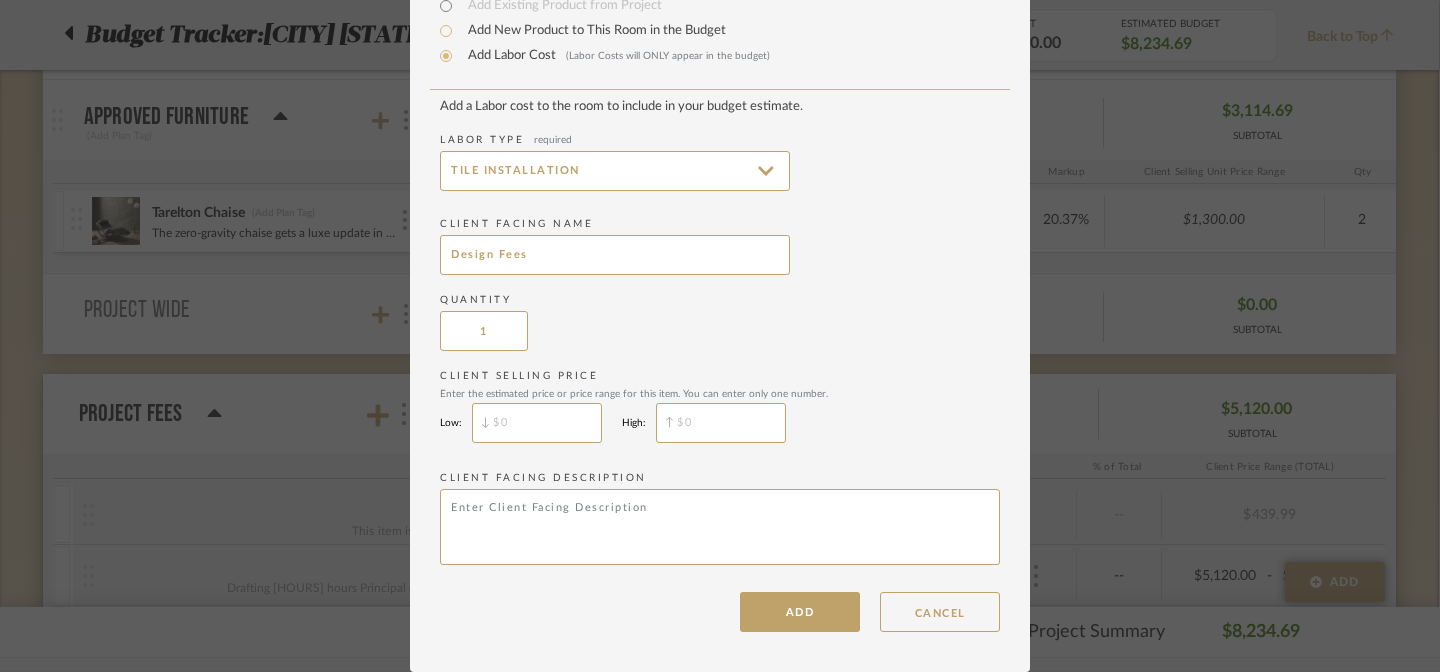 type on "Design Fees" 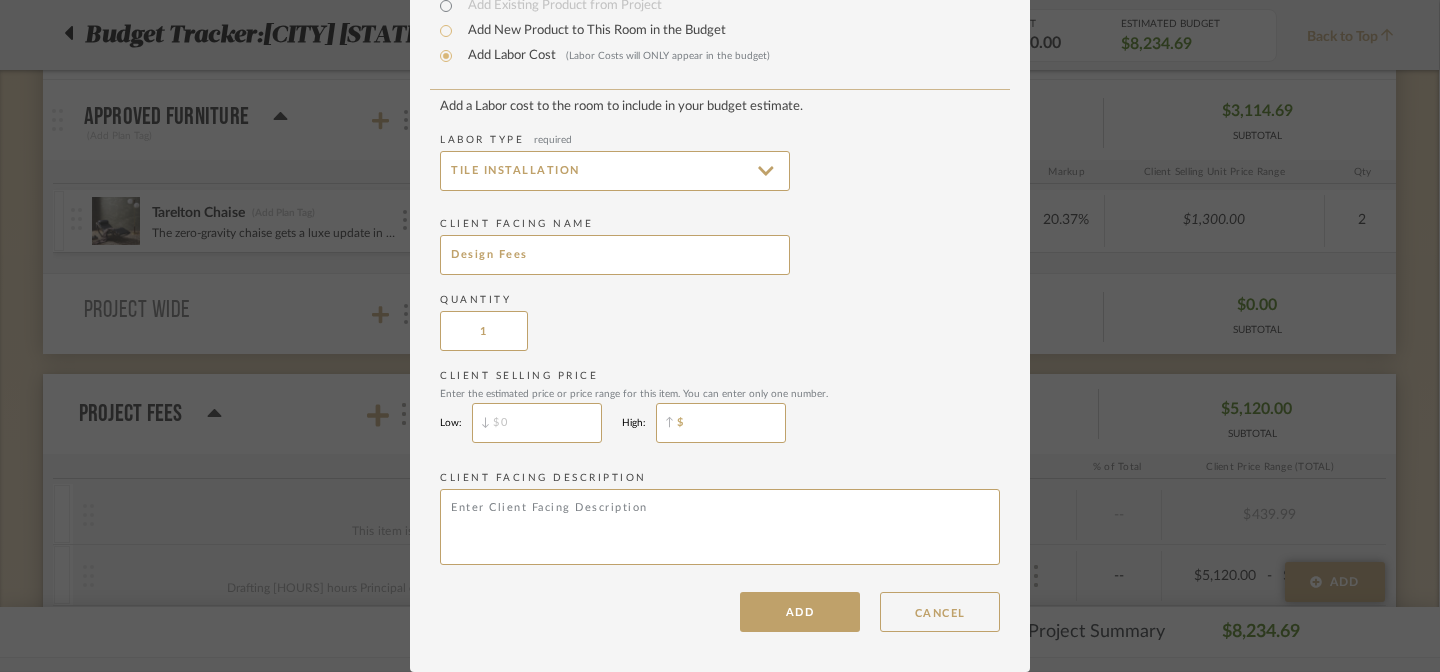 click on "$" at bounding box center (721, 423) 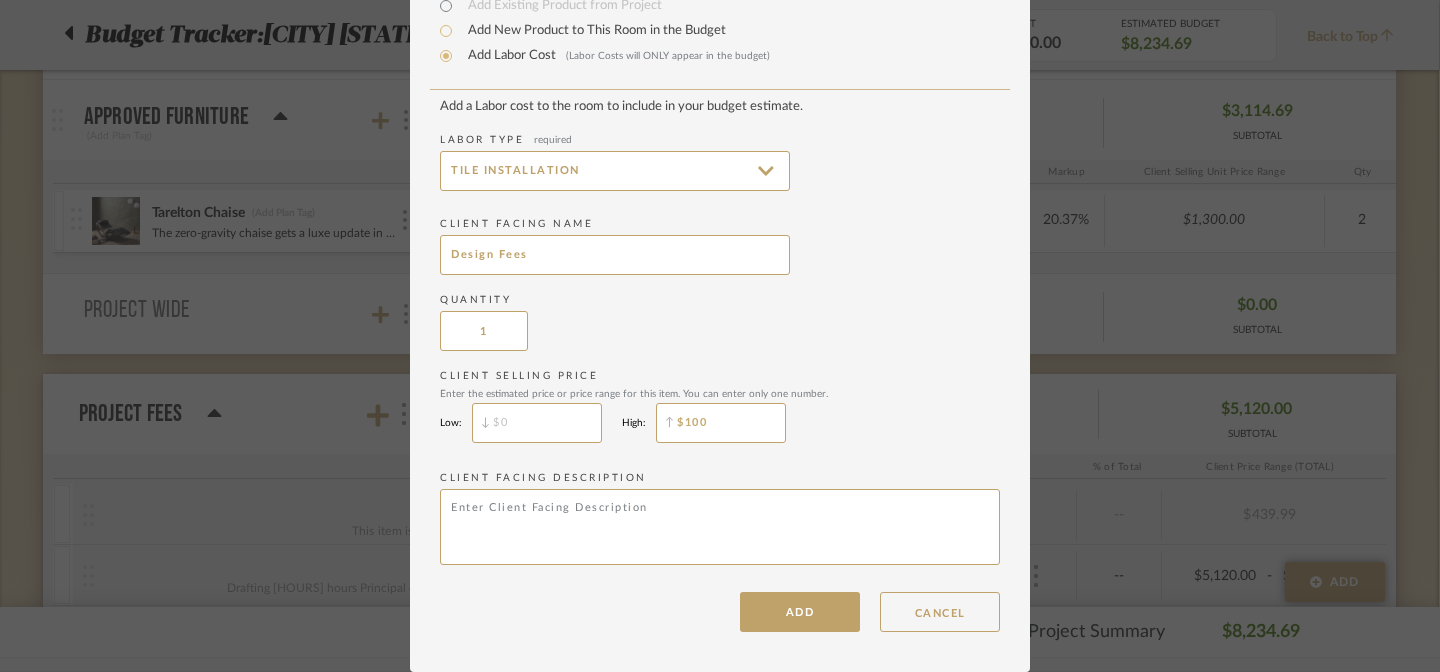 type on "$100" 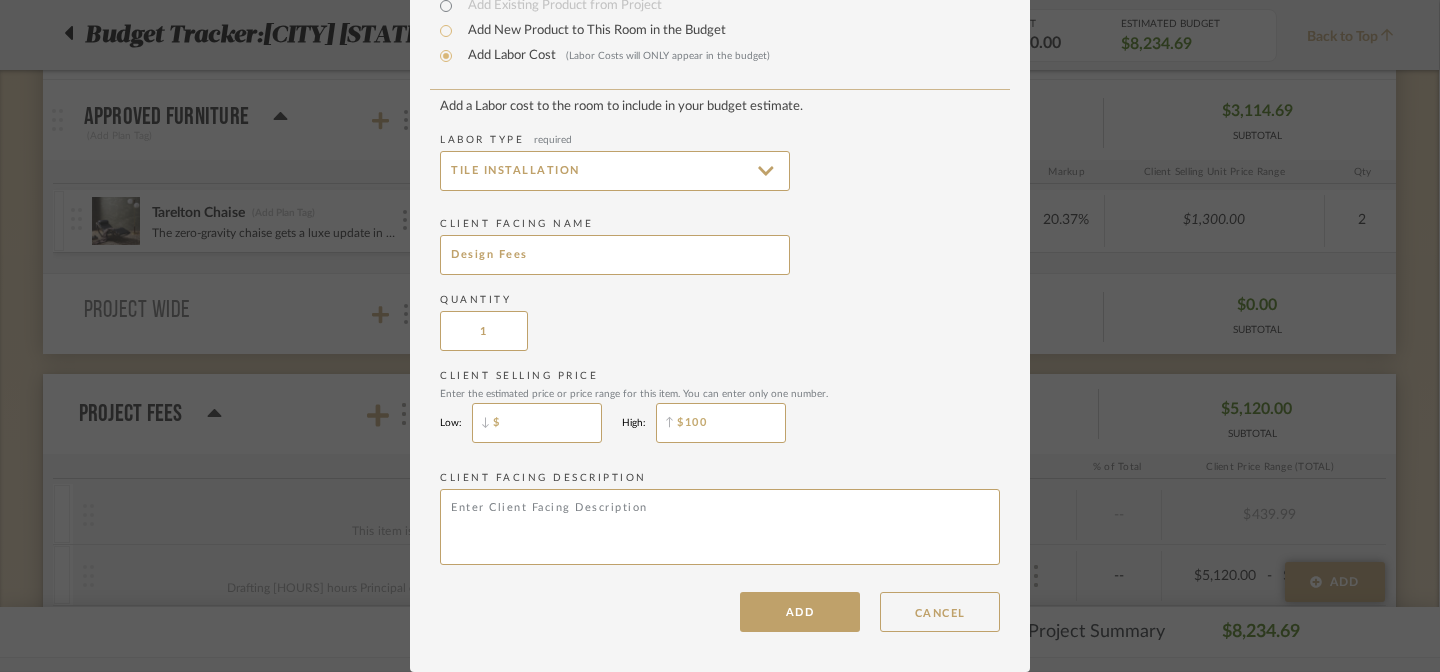 click on "$" at bounding box center (537, 423) 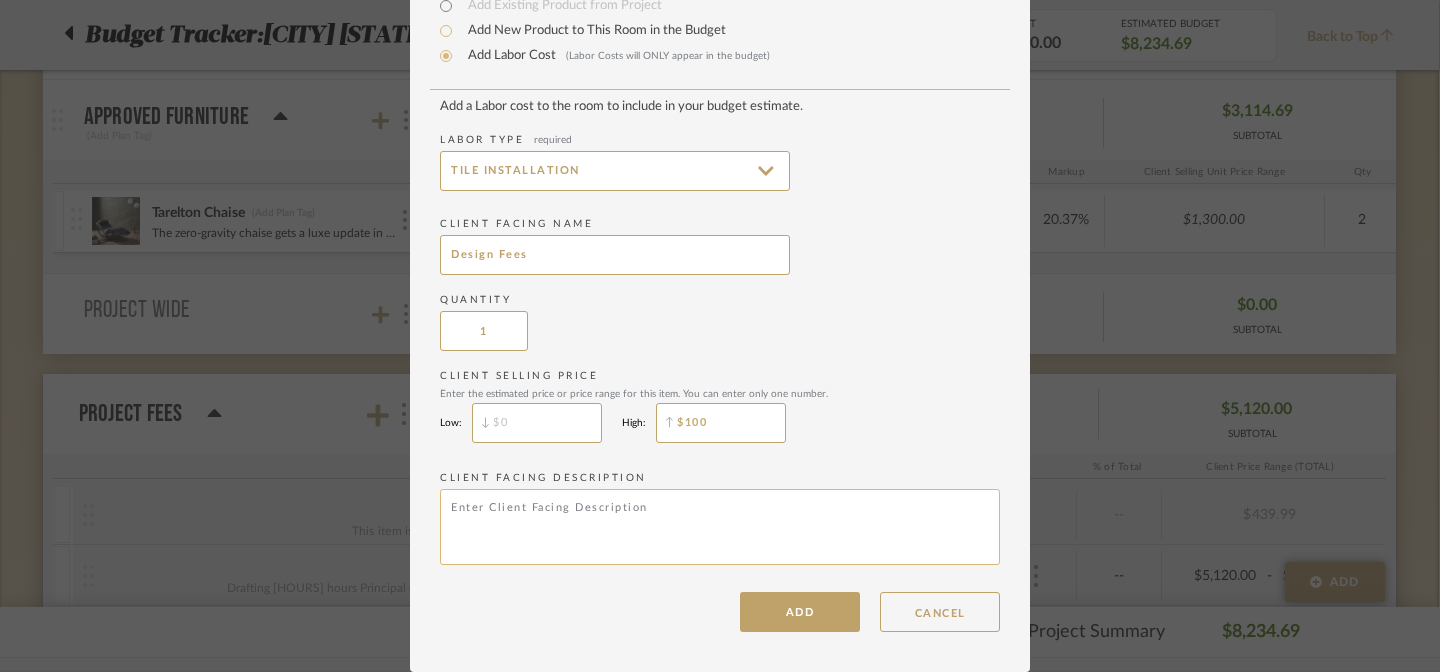click at bounding box center [720, 527] 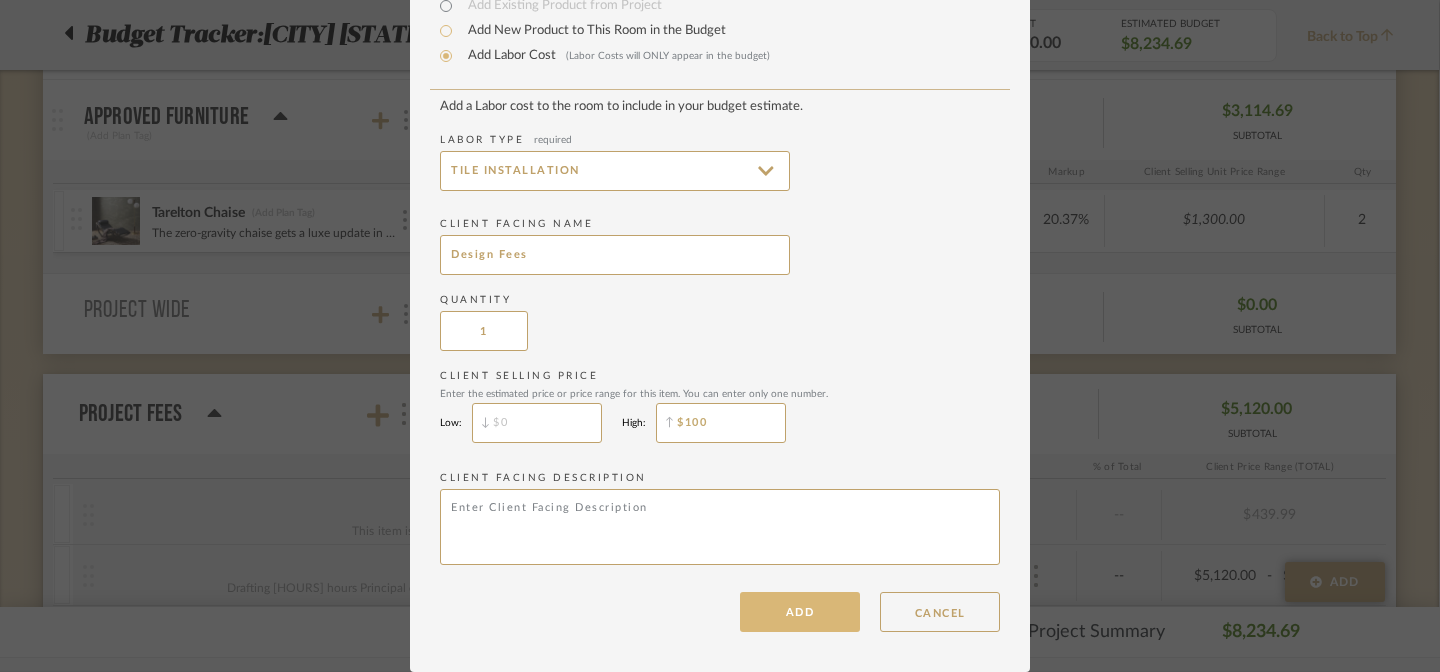 click on "ADD" at bounding box center [800, 612] 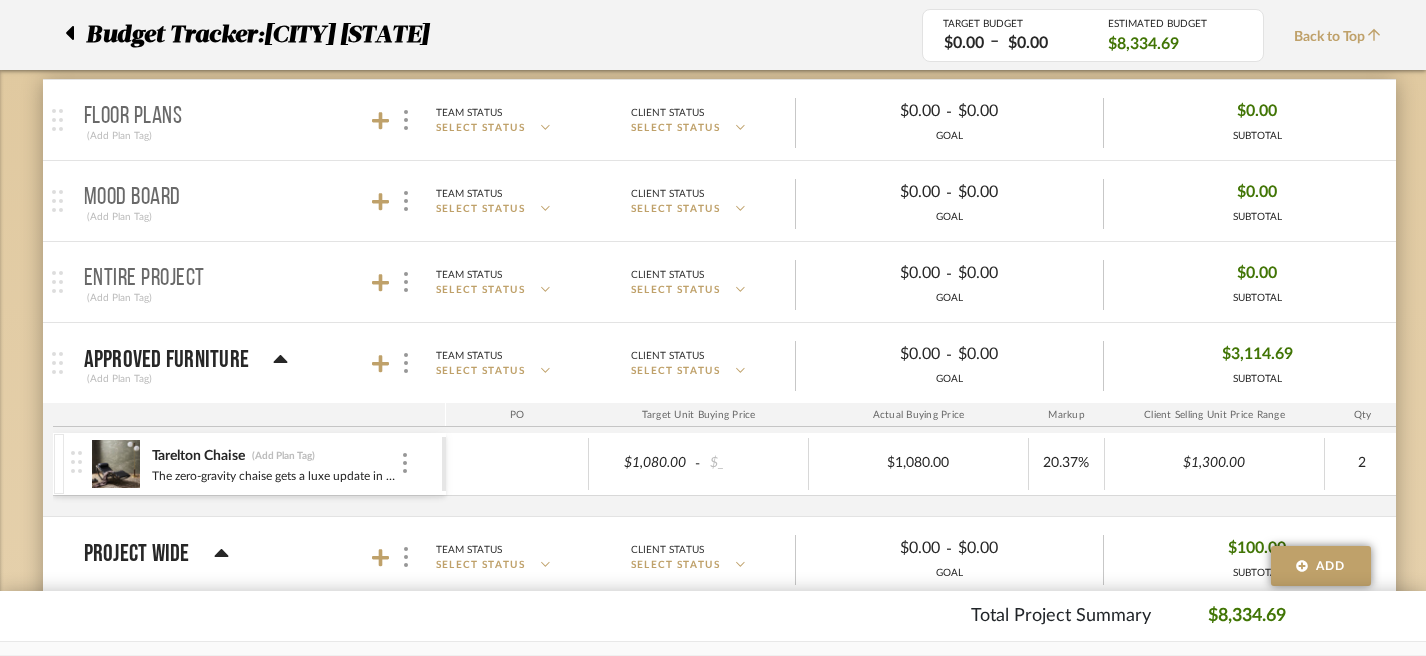 scroll, scrollTop: 0, scrollLeft: 1, axis: horizontal 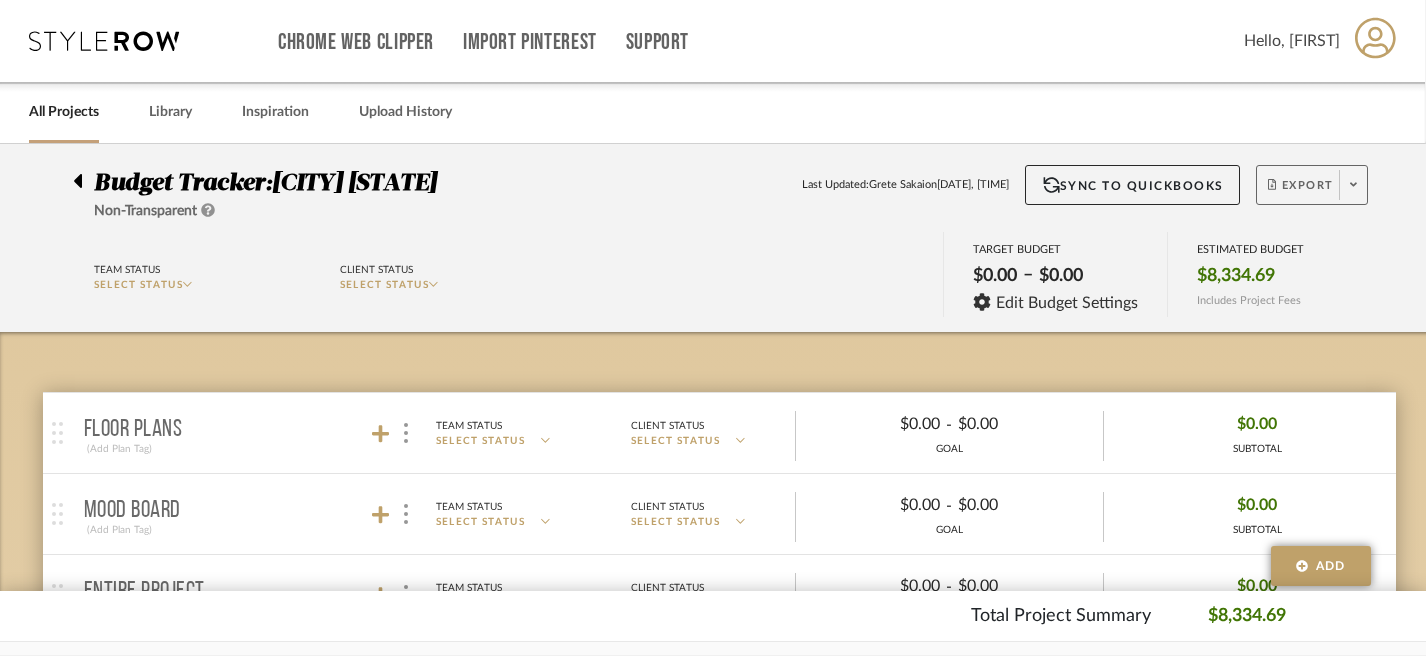 click on "Export" at bounding box center (1301, 193) 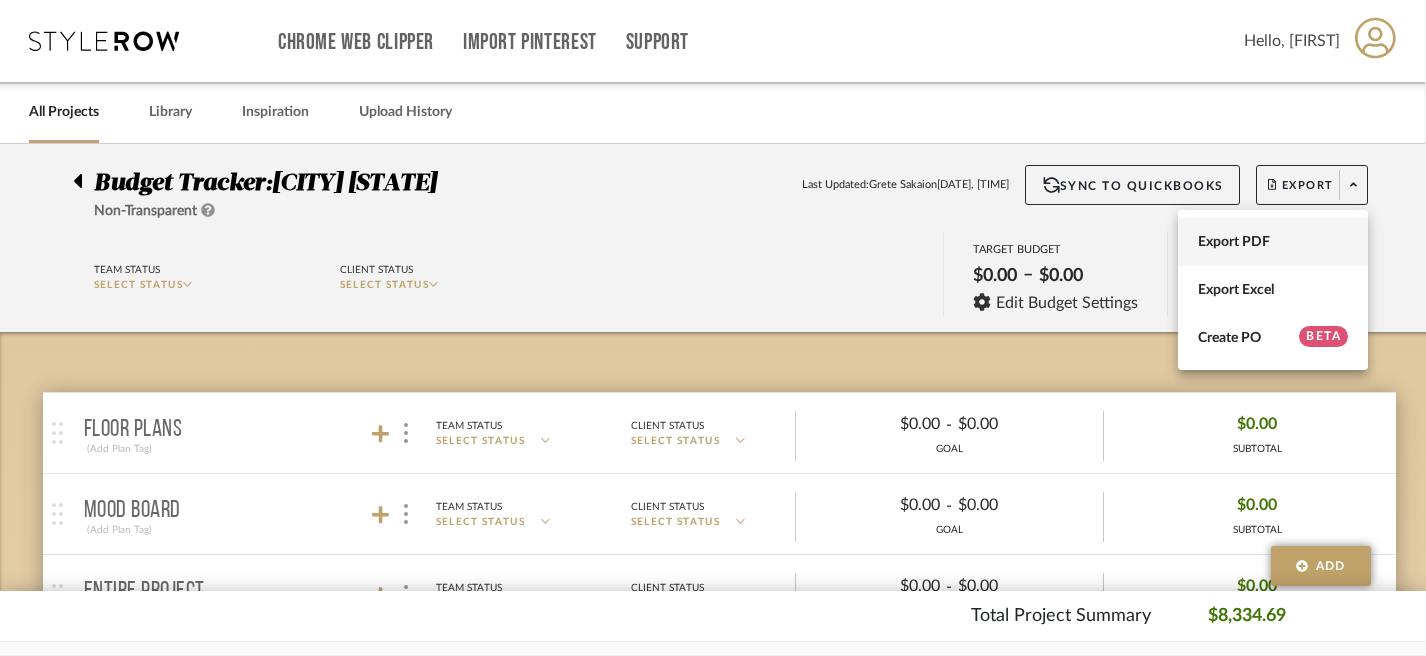 click on "Export PDF" at bounding box center [1273, 242] 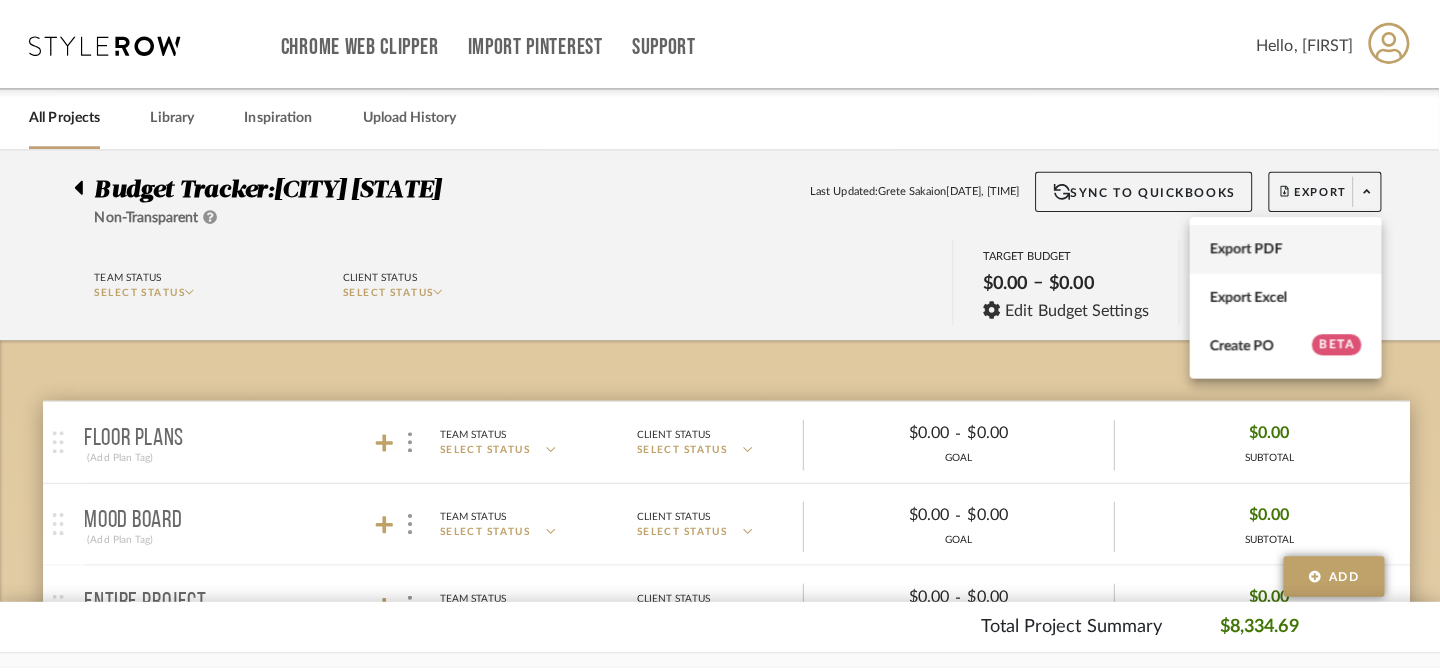 scroll, scrollTop: 0, scrollLeft: 0, axis: both 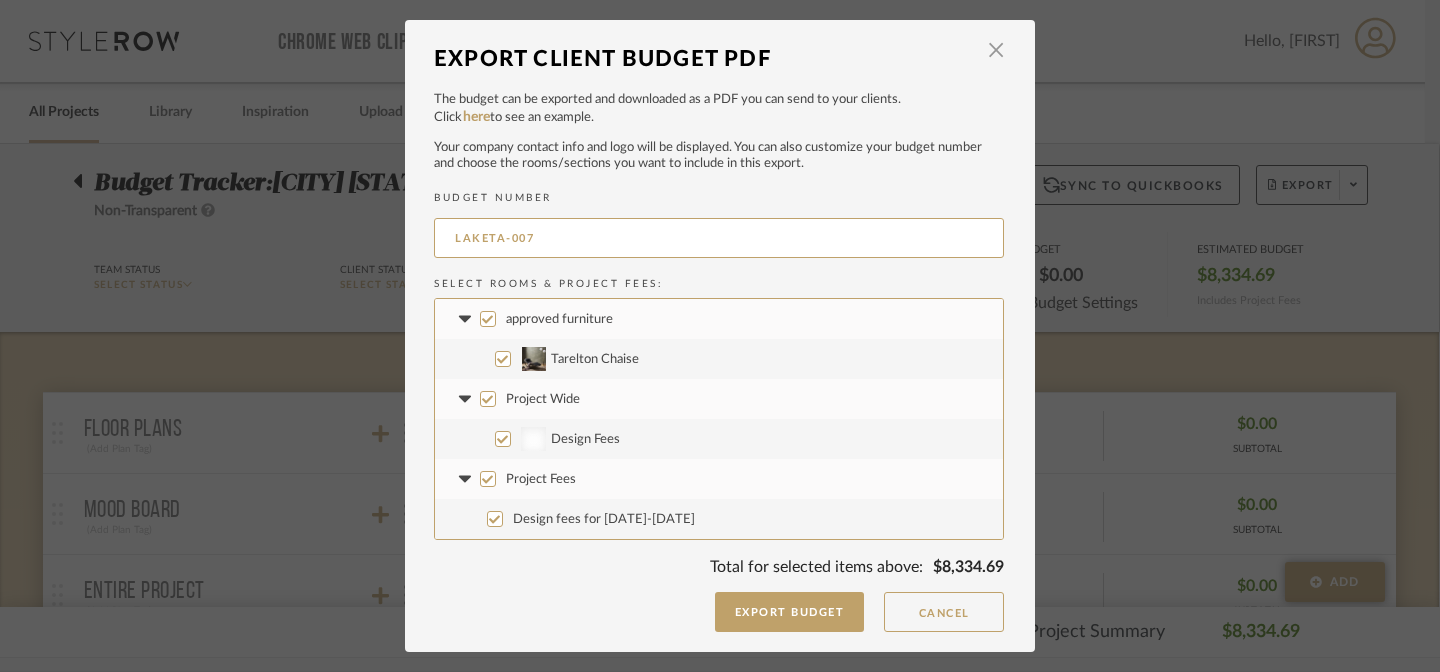 click on "approved furniture" at bounding box center [719, 319] 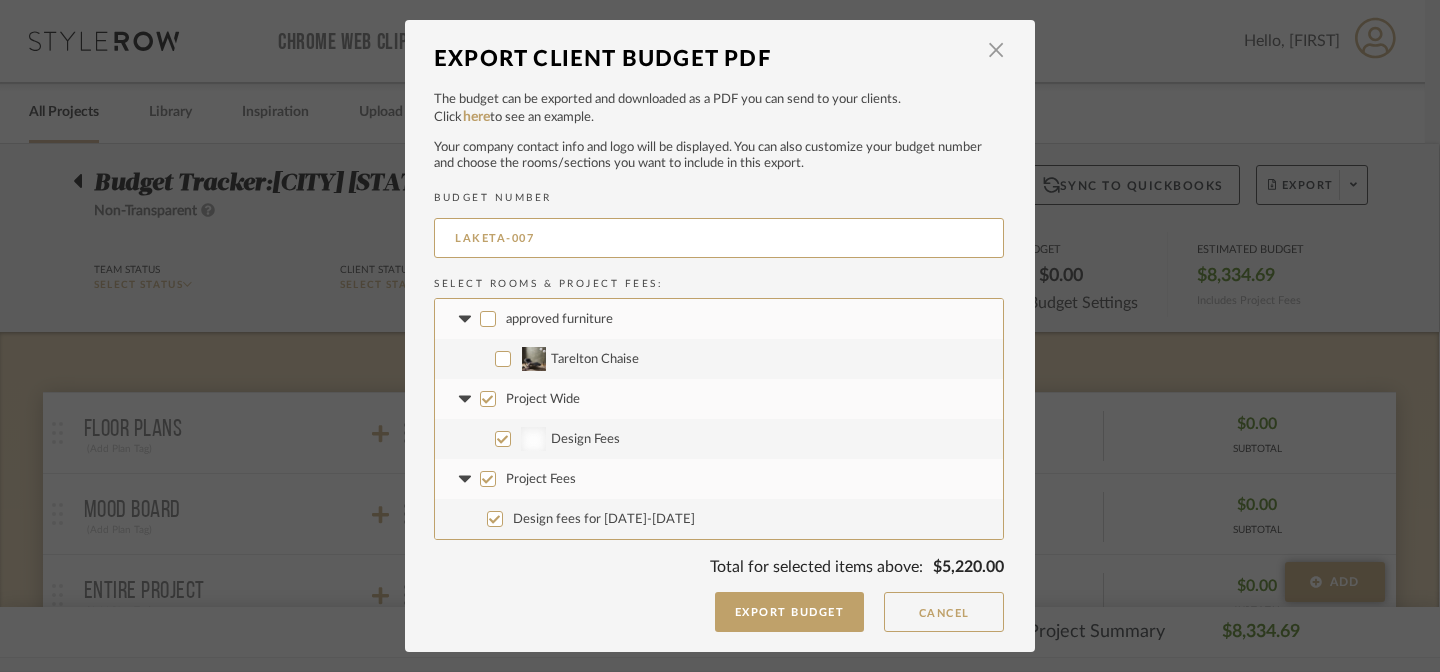 click on "Project Wide" at bounding box center [488, 399] 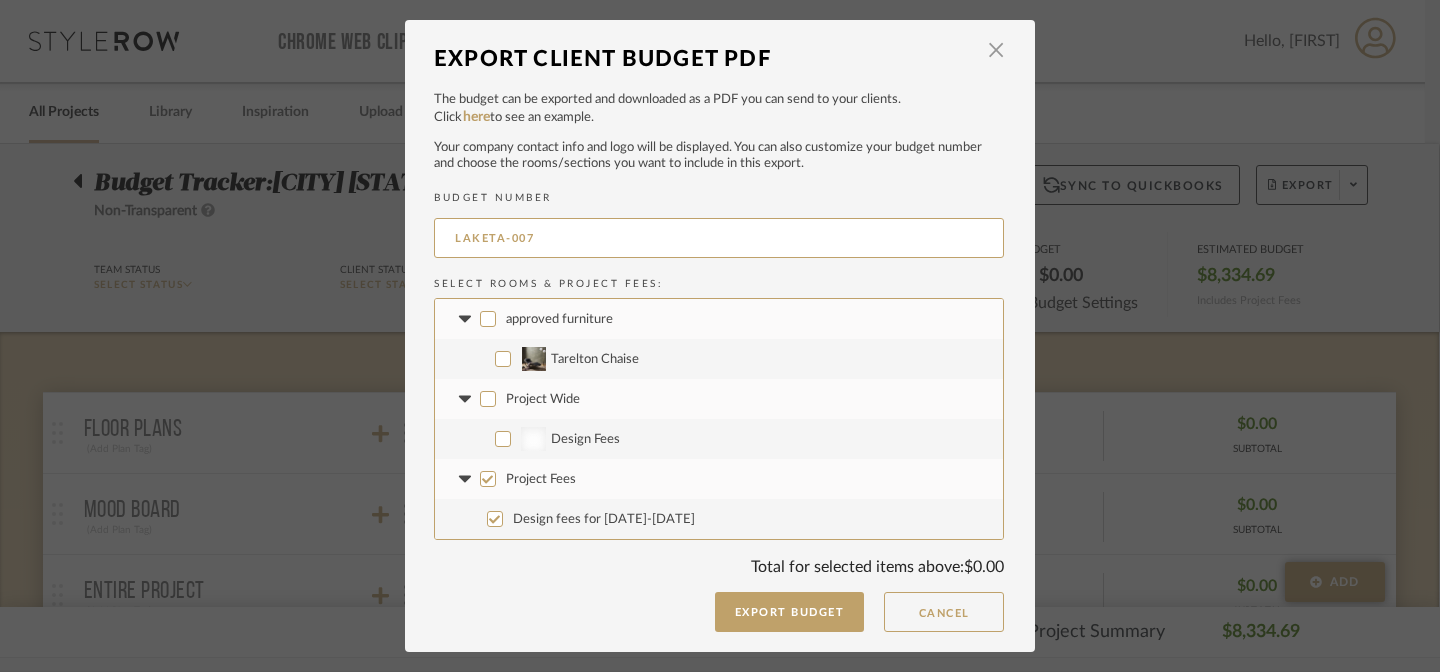 click on "Project Wide" at bounding box center [488, 399] 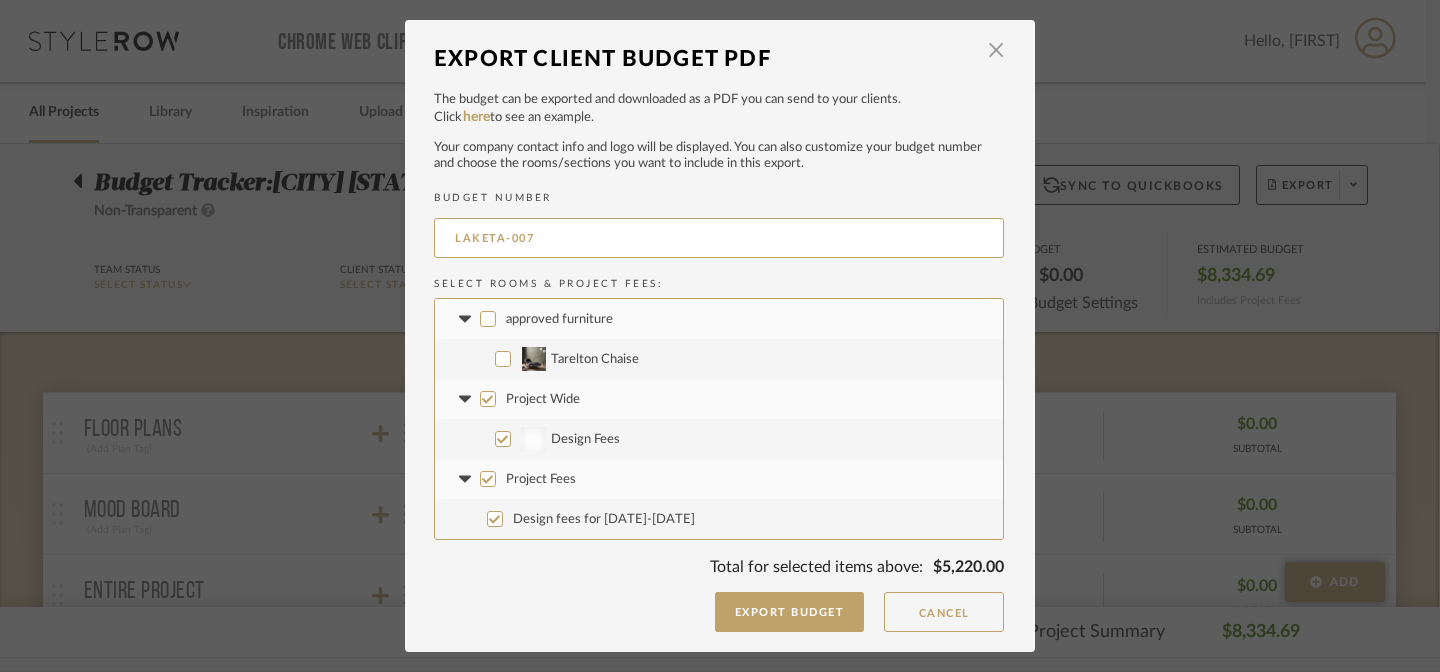 click on "Project Fees" at bounding box center (488, 479) 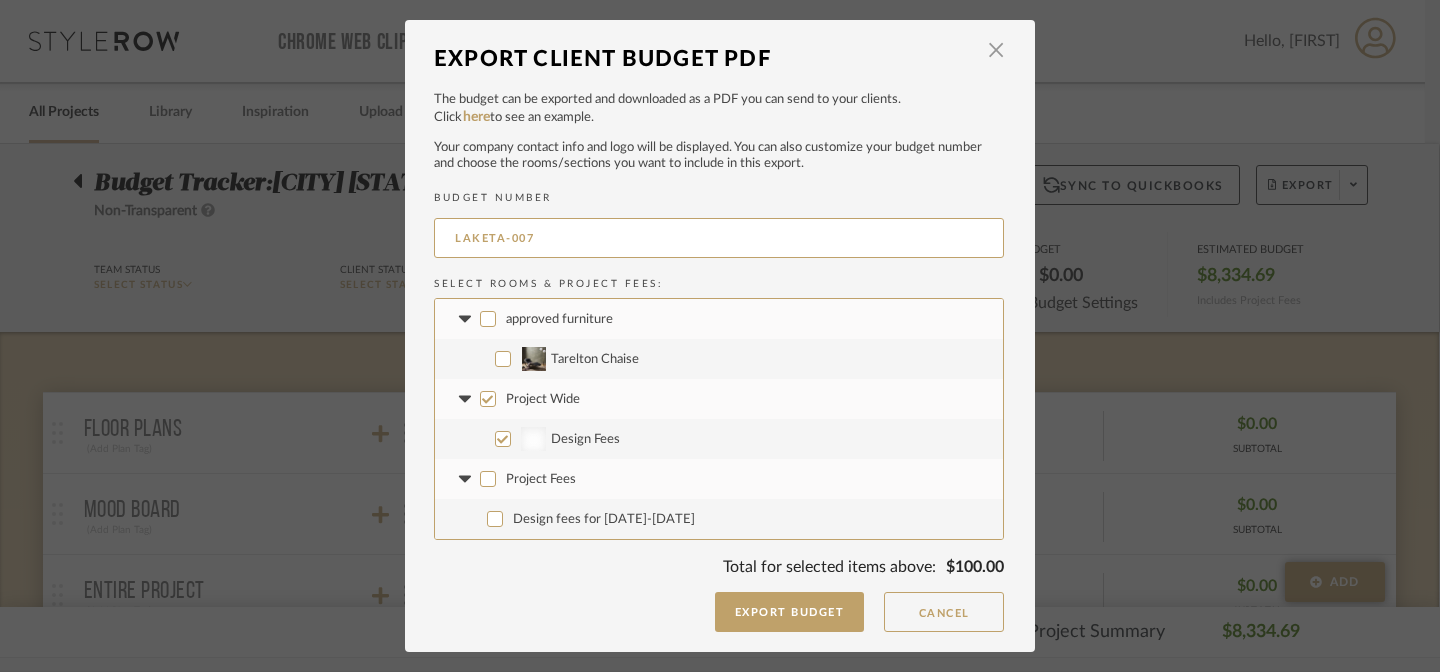 click on "Project Fees" at bounding box center (488, 479) 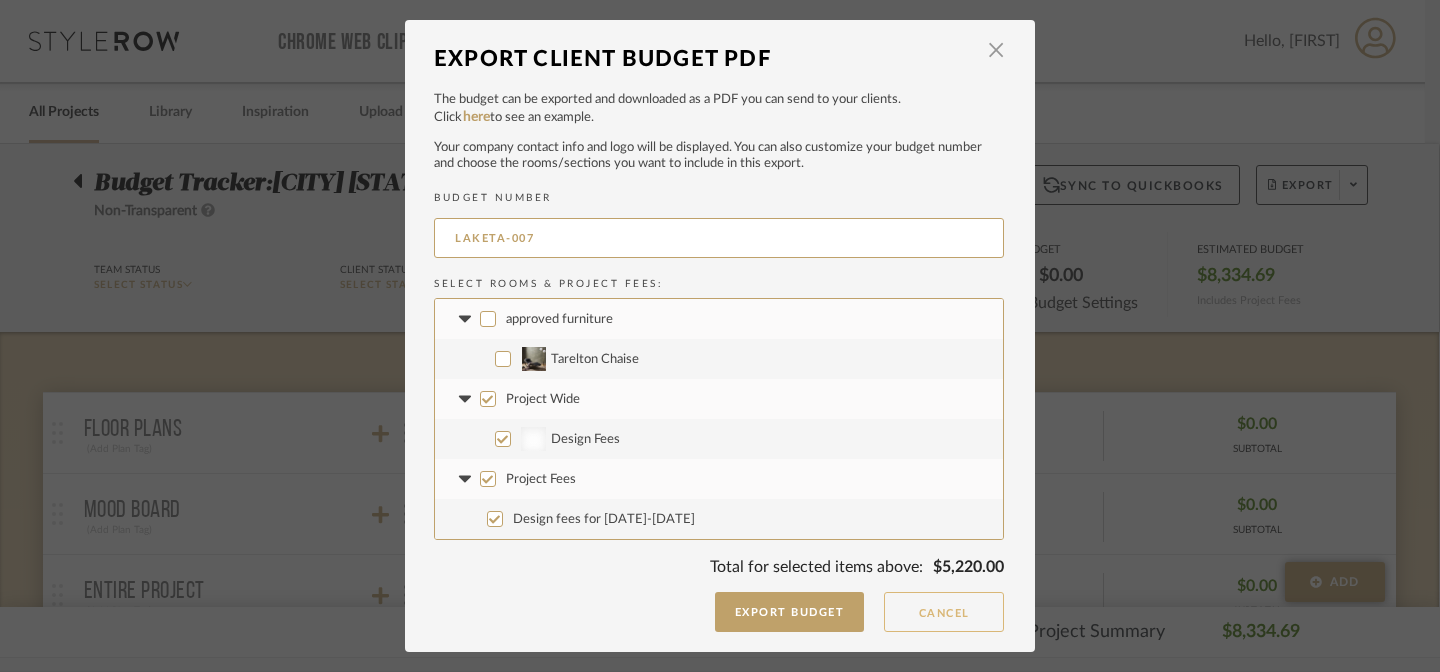 click on "Cancel" at bounding box center (944, 612) 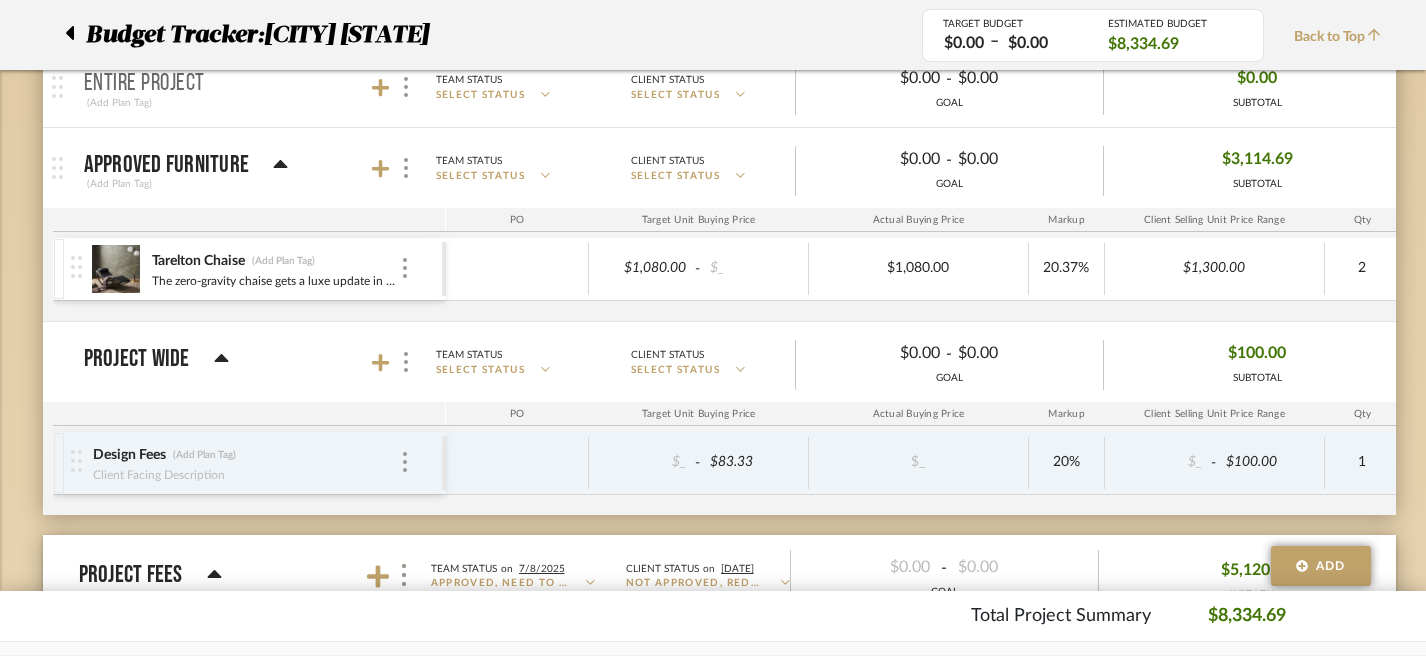 scroll, scrollTop: 511, scrollLeft: 1, axis: both 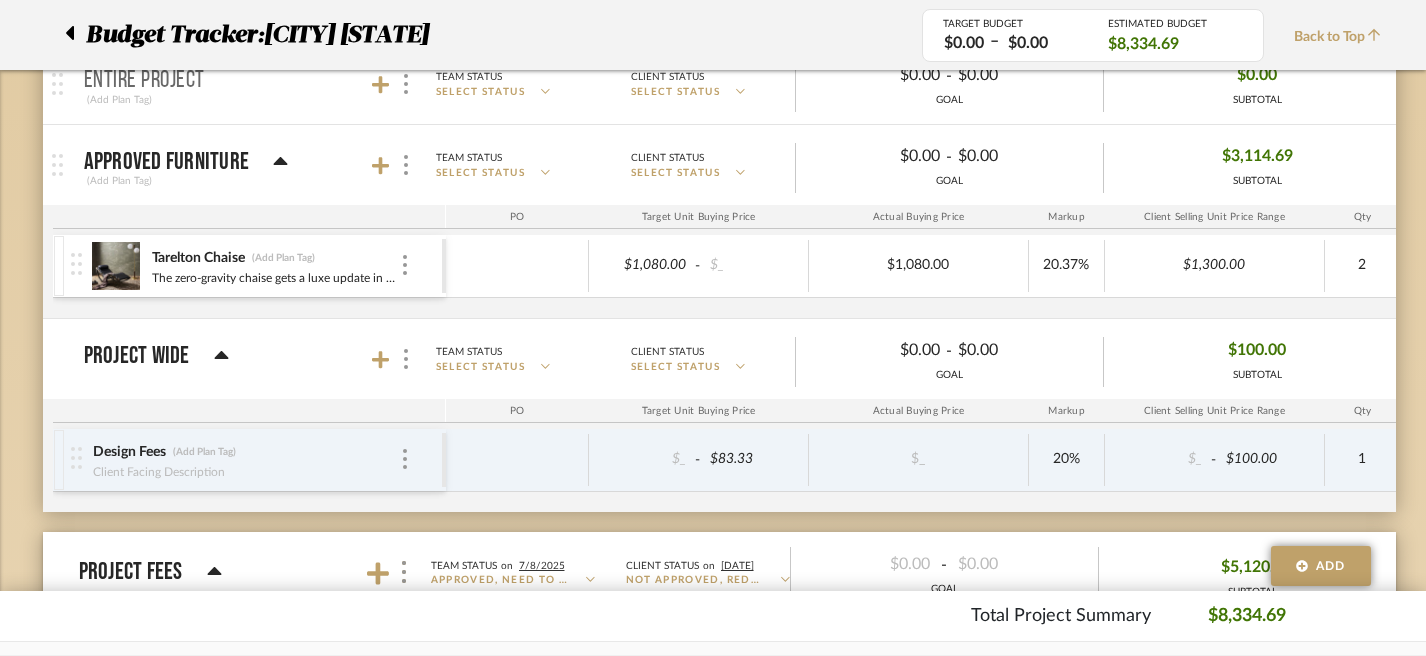 click on "$100.00" at bounding box center (1257, 350) 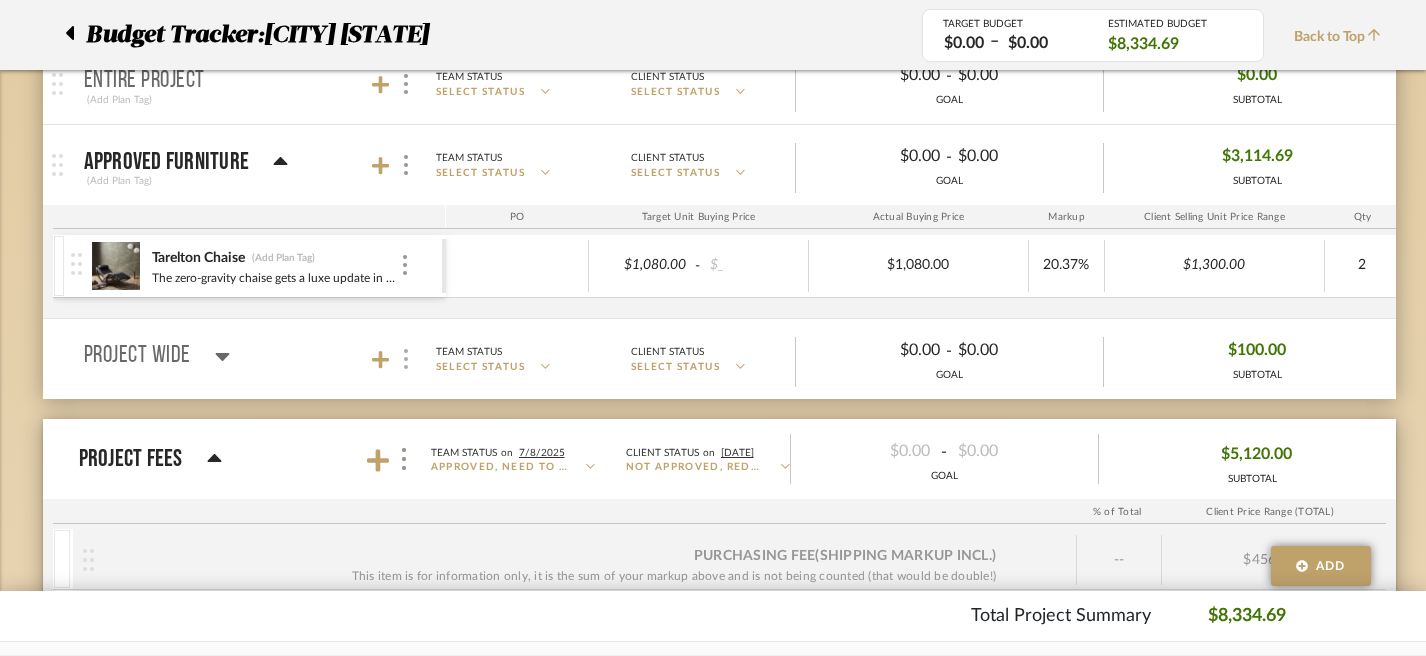 click at bounding box center (406, 359) 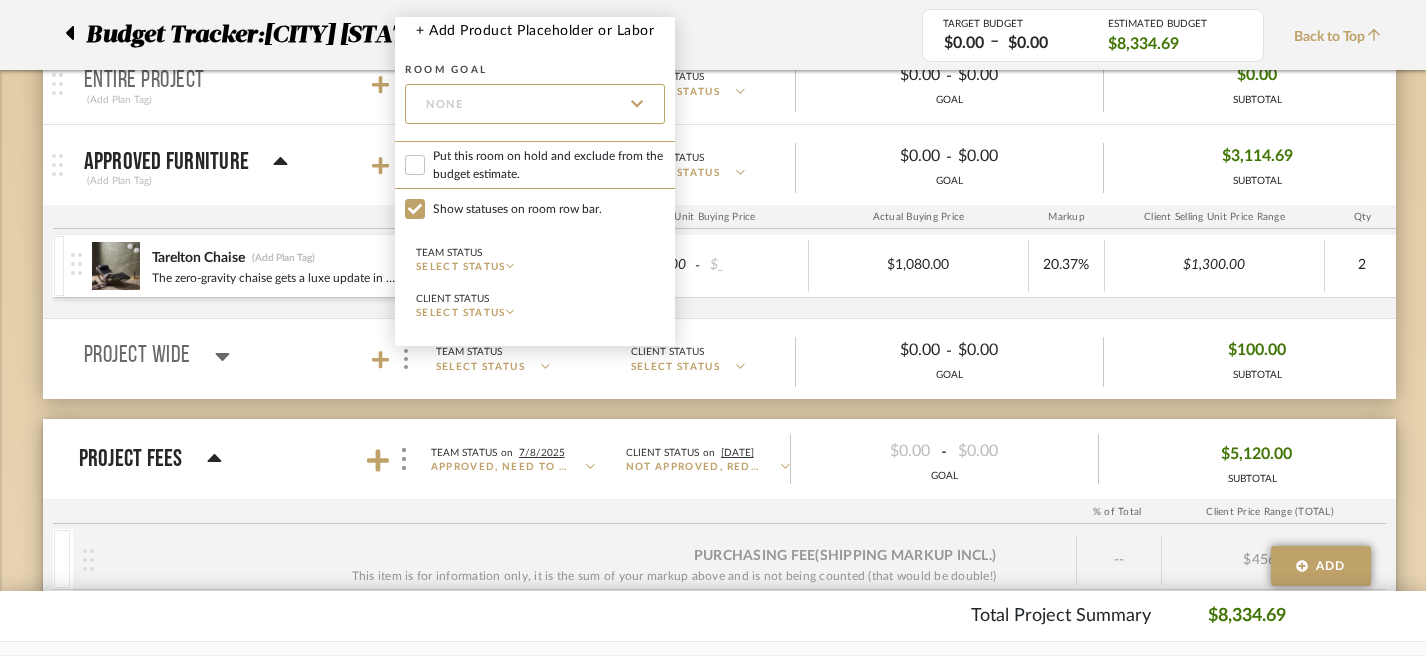 click at bounding box center (713, 328) 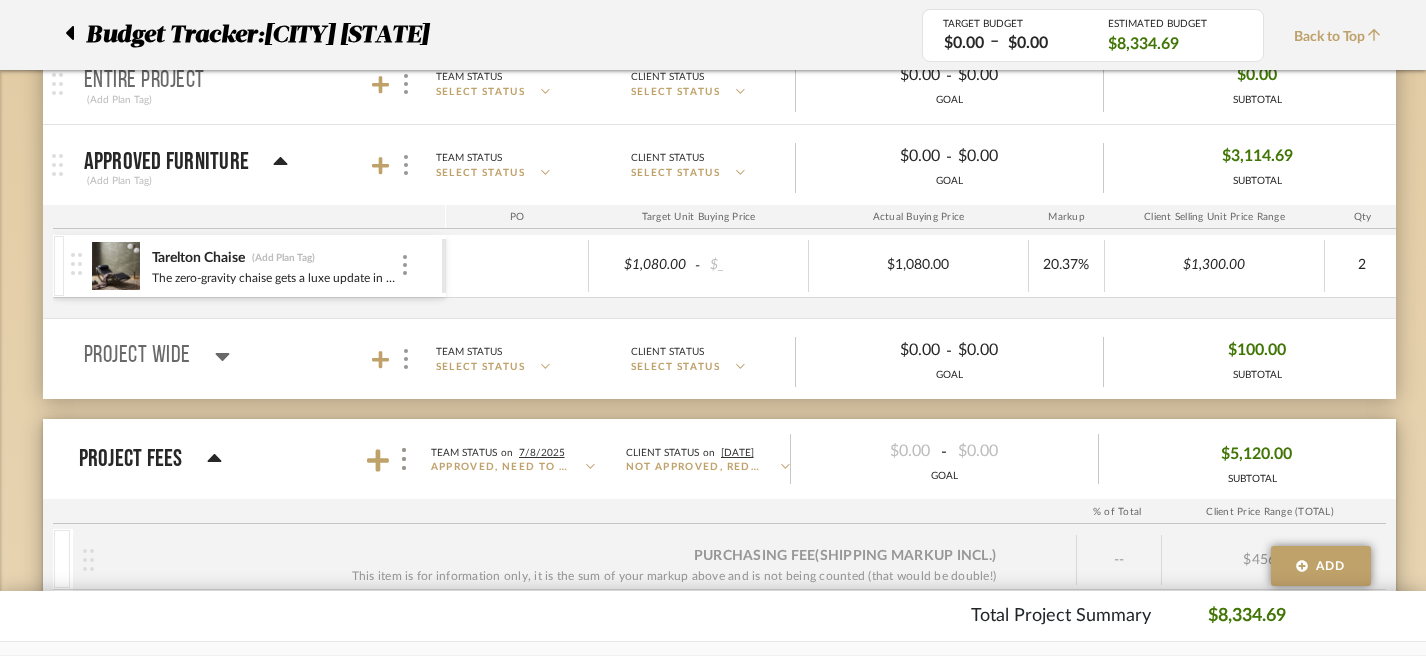 click on "GOAL" at bounding box center [949, 375] 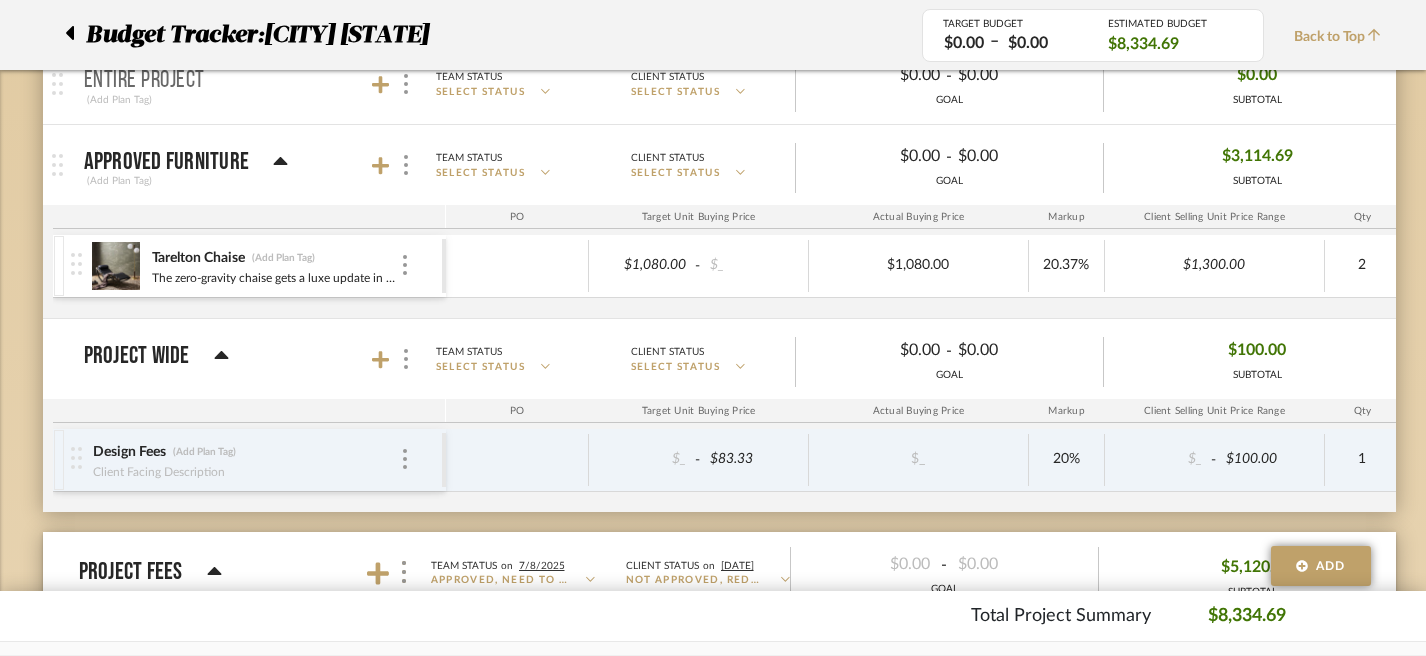 click on "$100.00" at bounding box center [1257, 350] 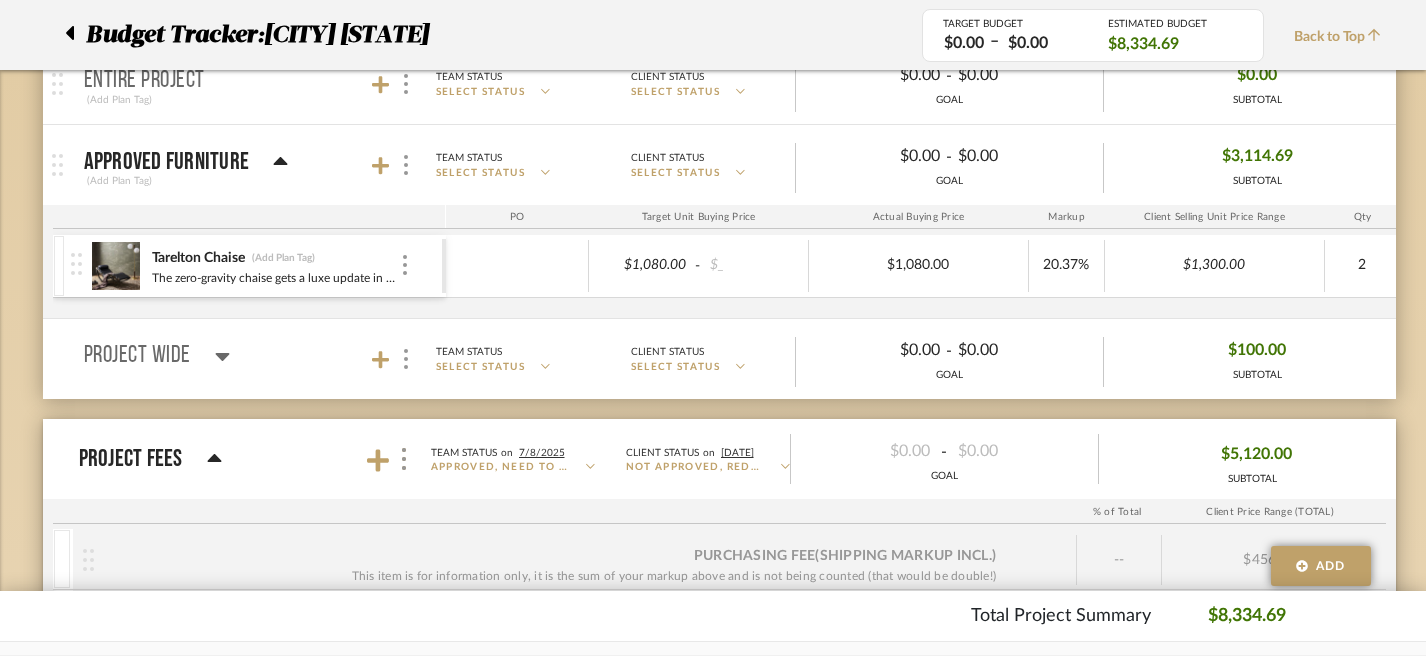 click on "$100.00" at bounding box center [1257, 350] 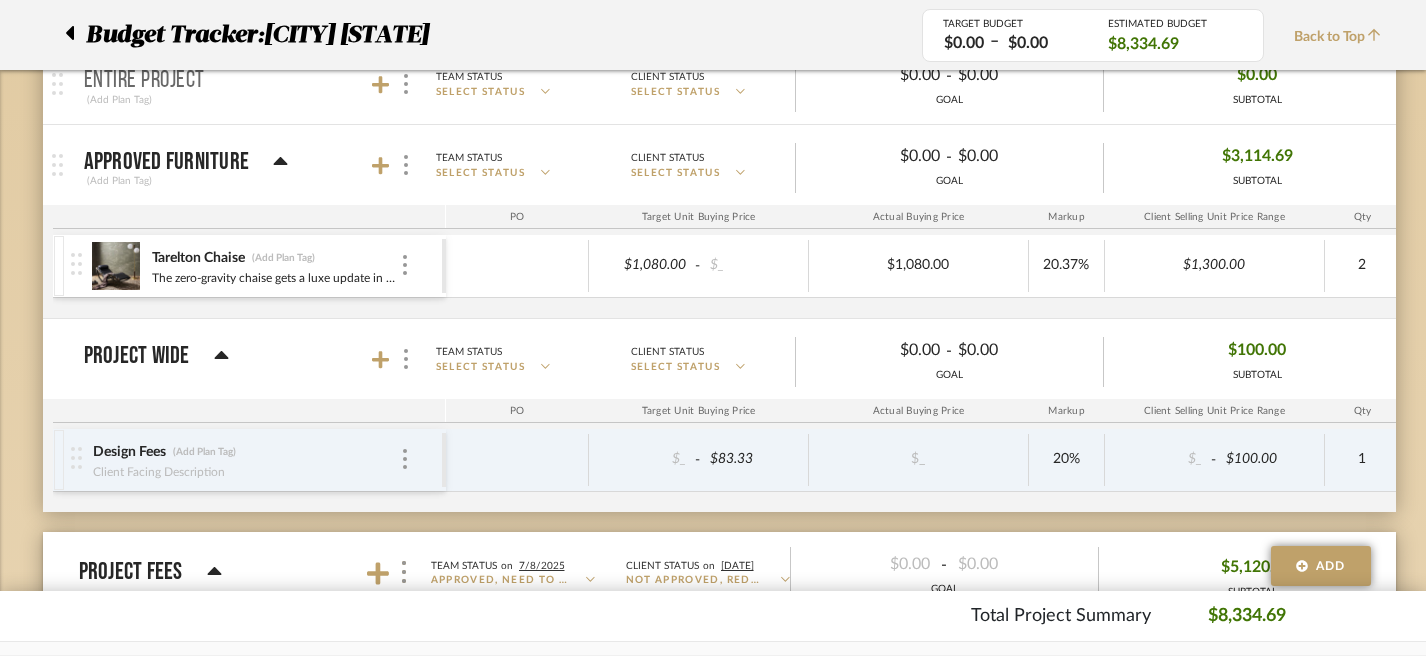 click on "Design Fees   (Add Plan Tag)   Client Facing Description" at bounding box center (246, 460) 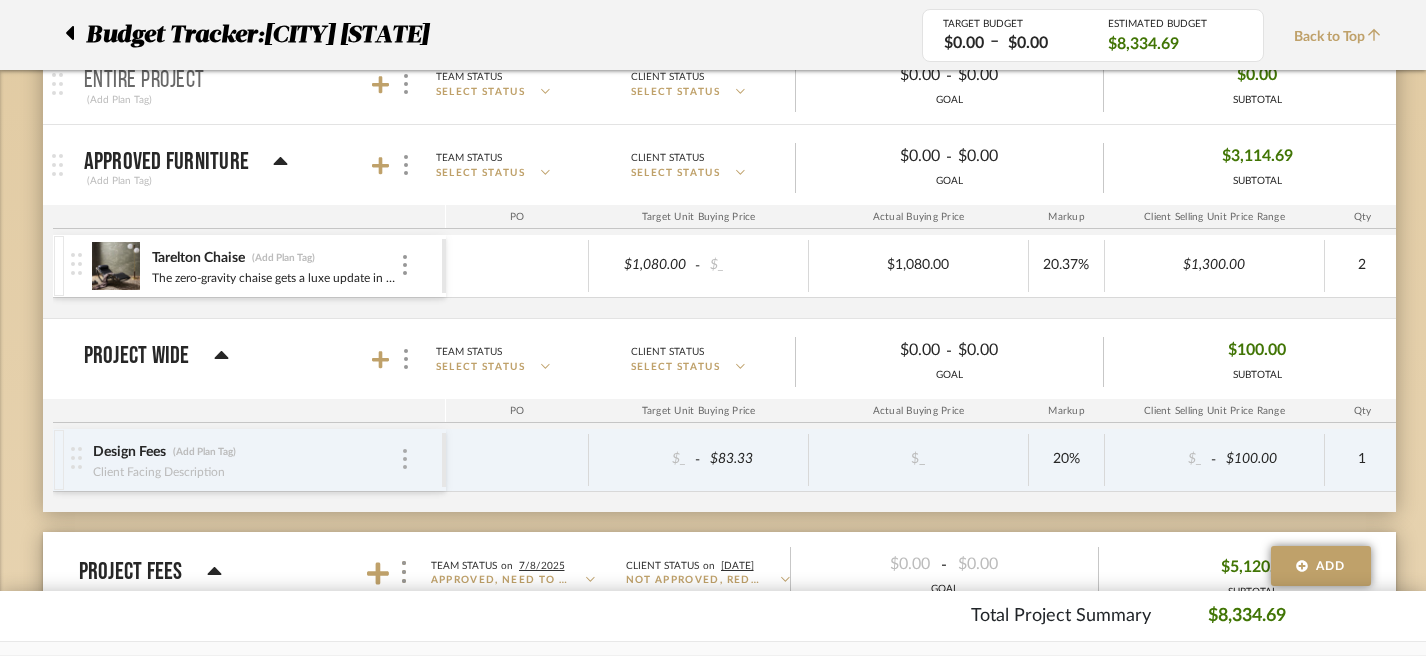 click at bounding box center (405, 460) 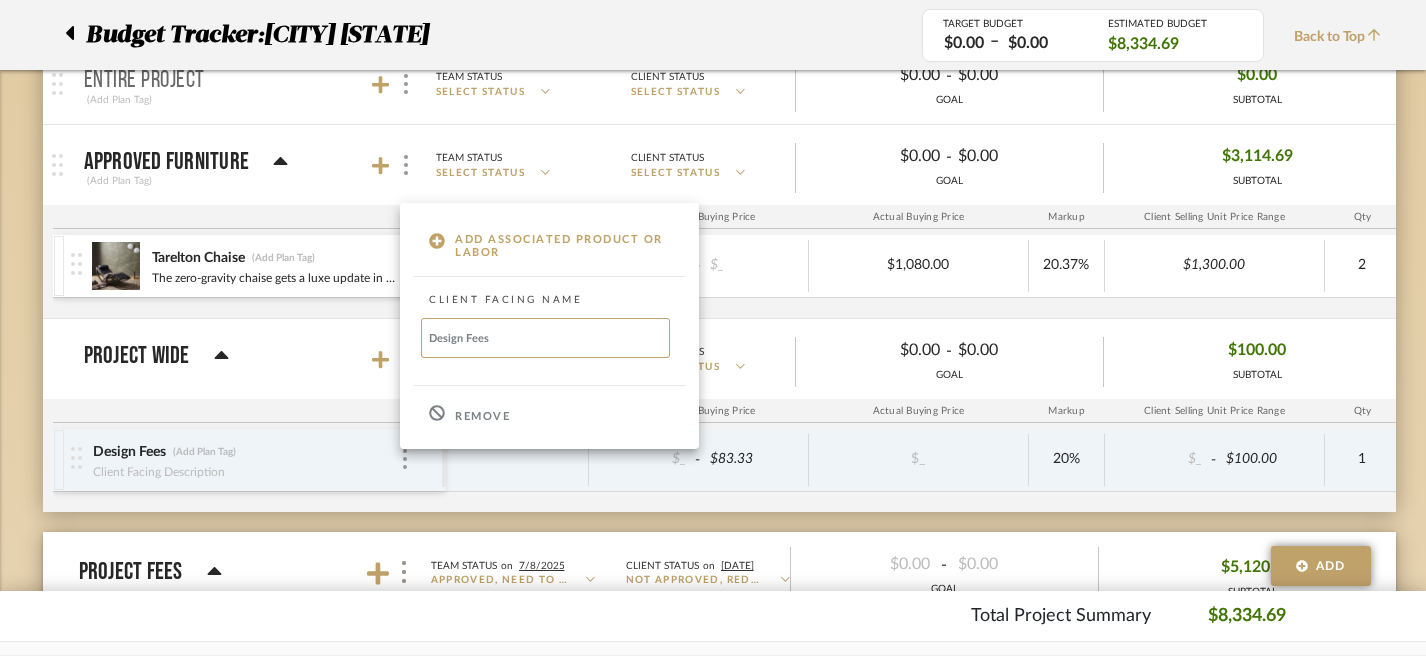 click at bounding box center (713, 328) 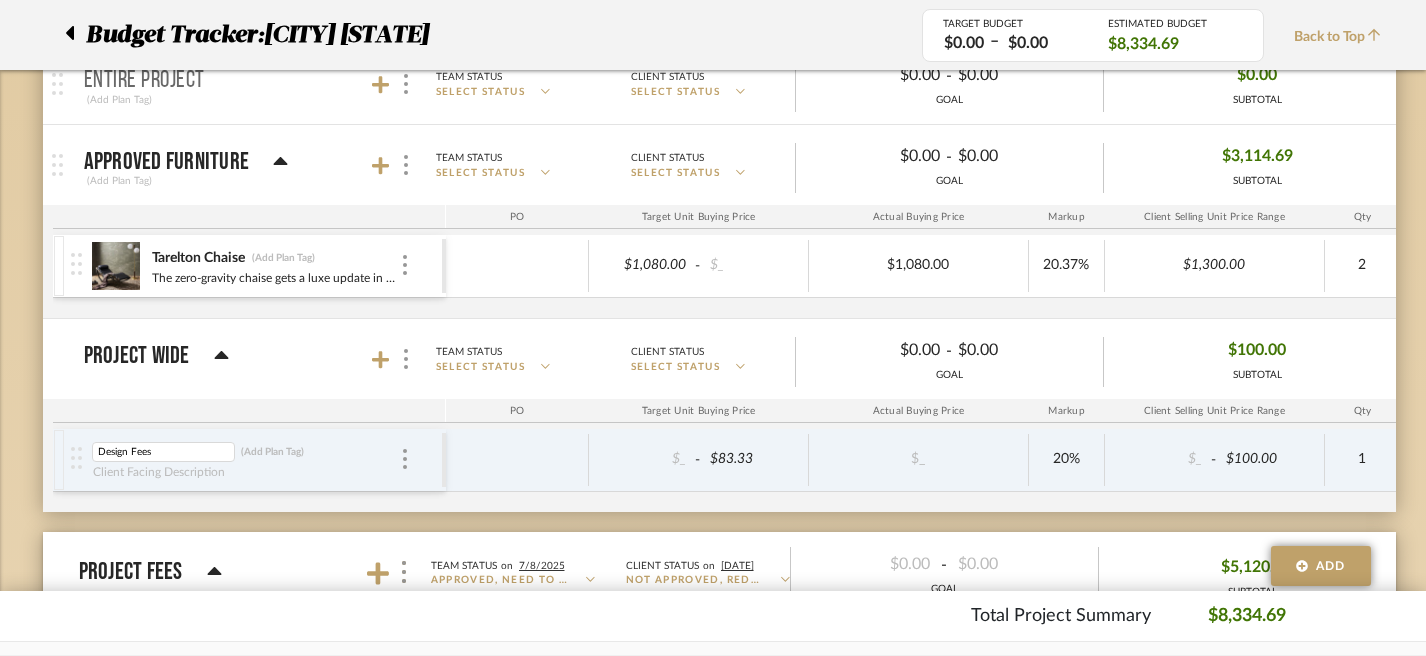 click on "Client Facing Description" at bounding box center (227, 470) 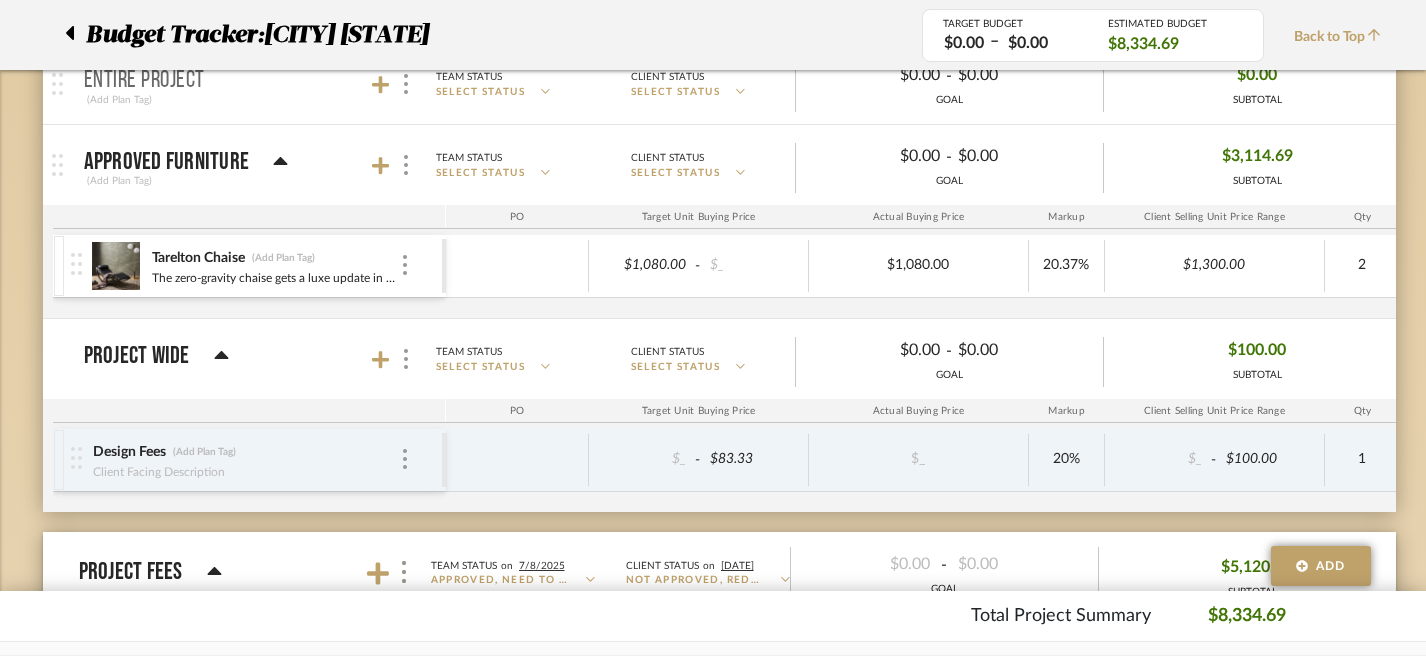 click on "$_  -  $100.00" at bounding box center [1215, 460] 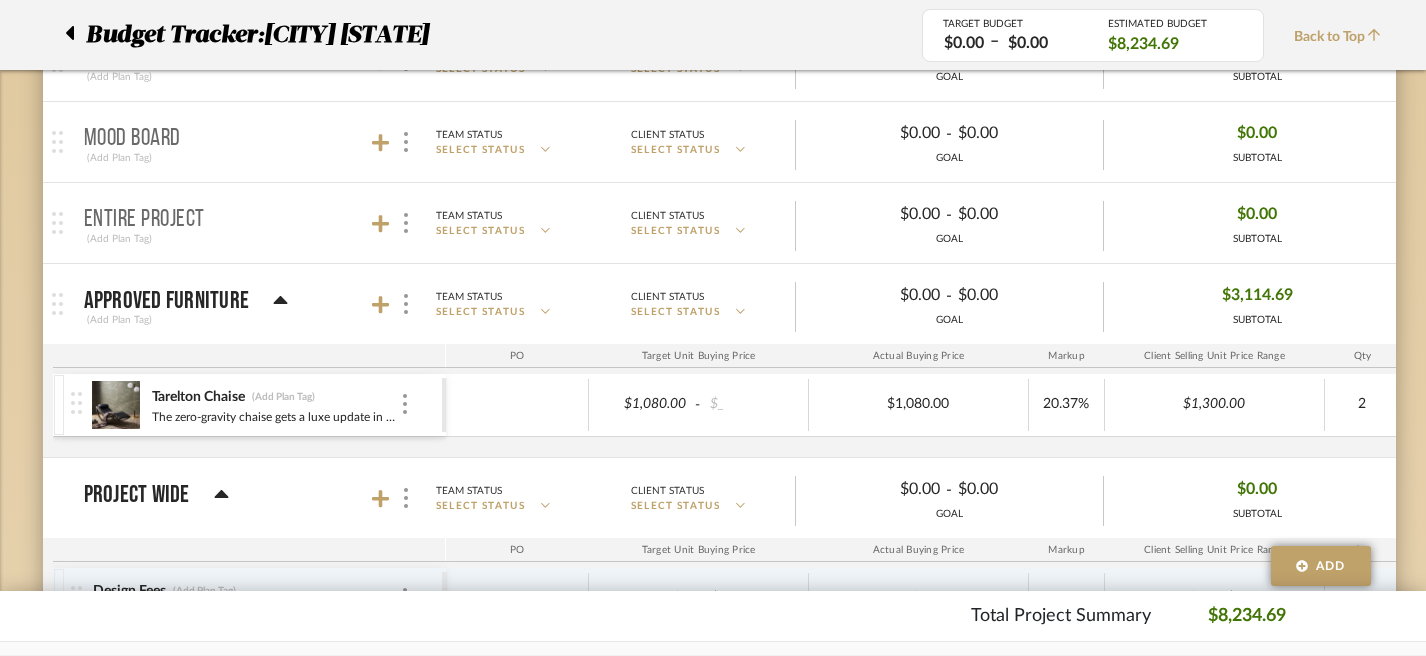 scroll, scrollTop: 0, scrollLeft: 1, axis: horizontal 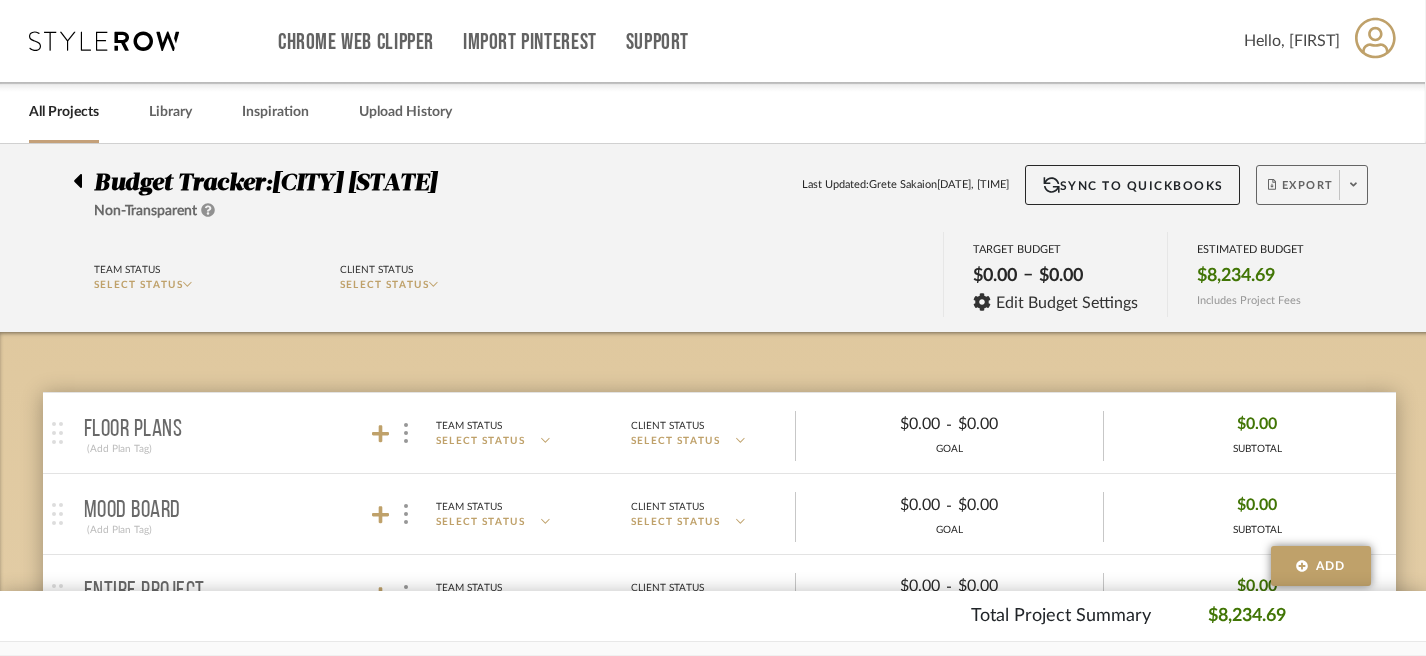 click on "Export" at bounding box center [1301, 193] 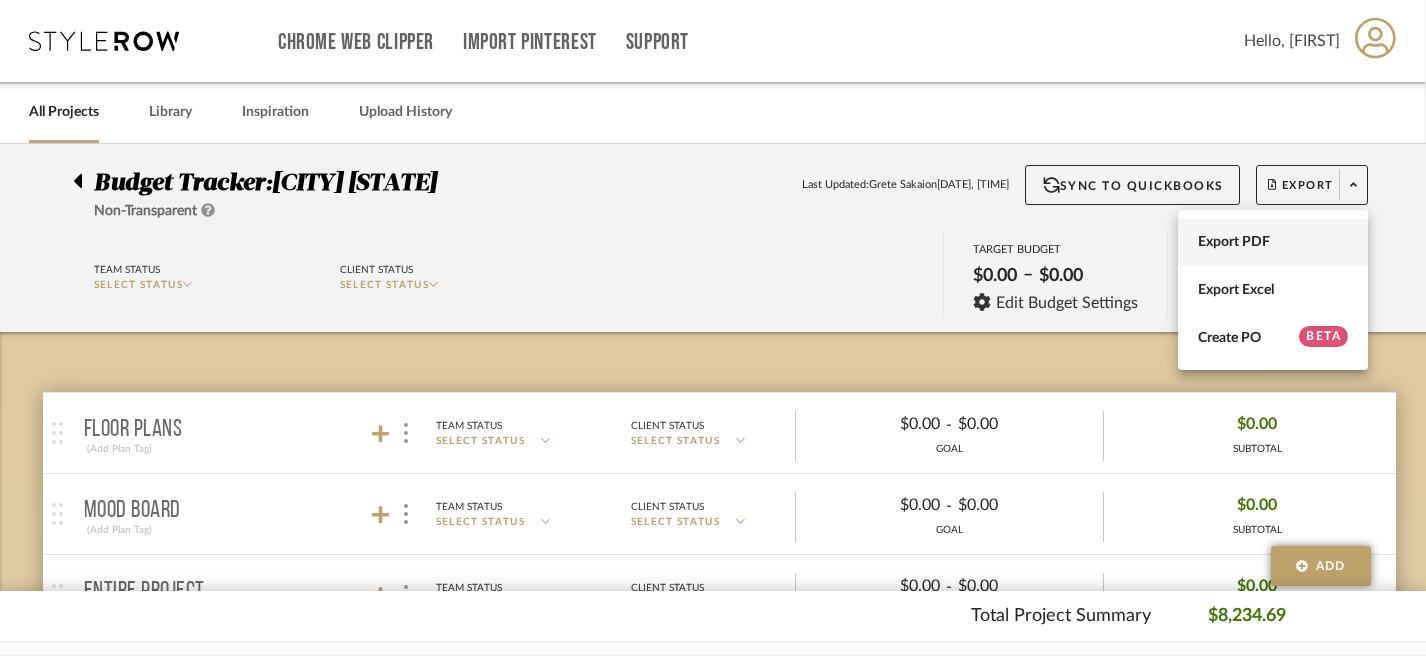 click on "Export PDF" at bounding box center [1273, 242] 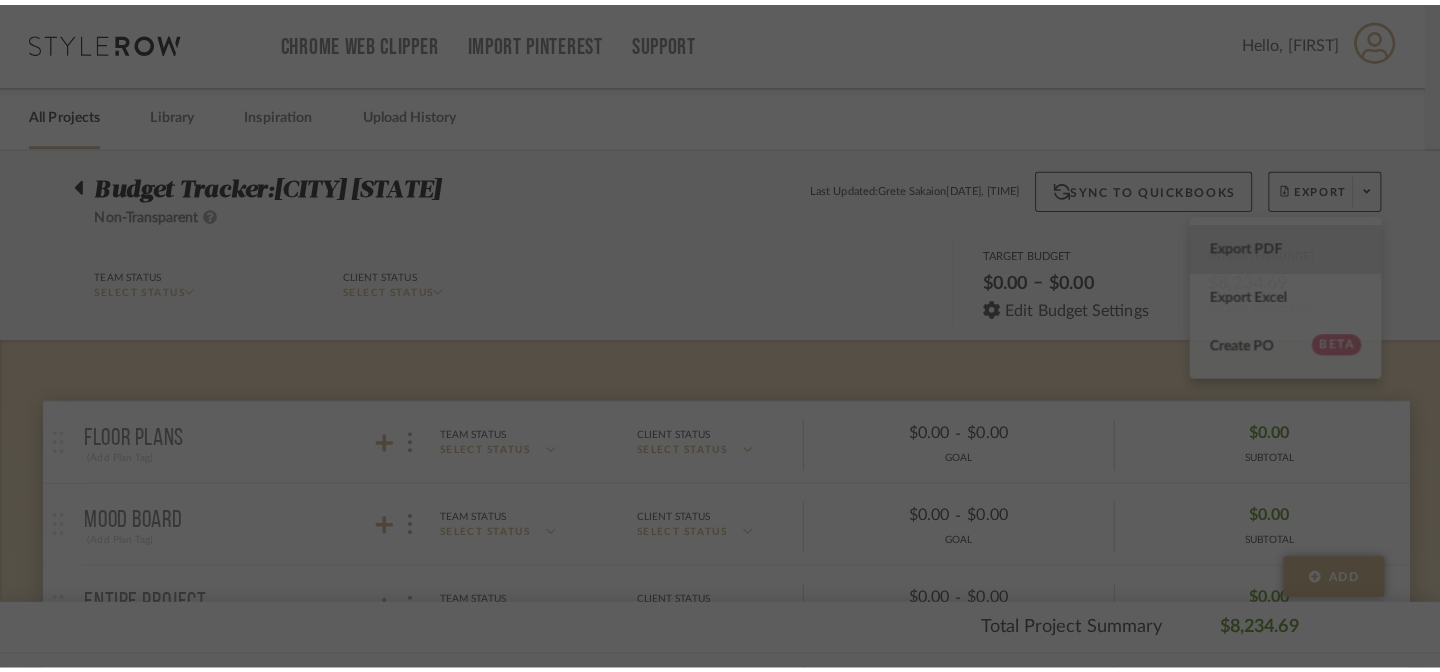 scroll, scrollTop: 0, scrollLeft: 0, axis: both 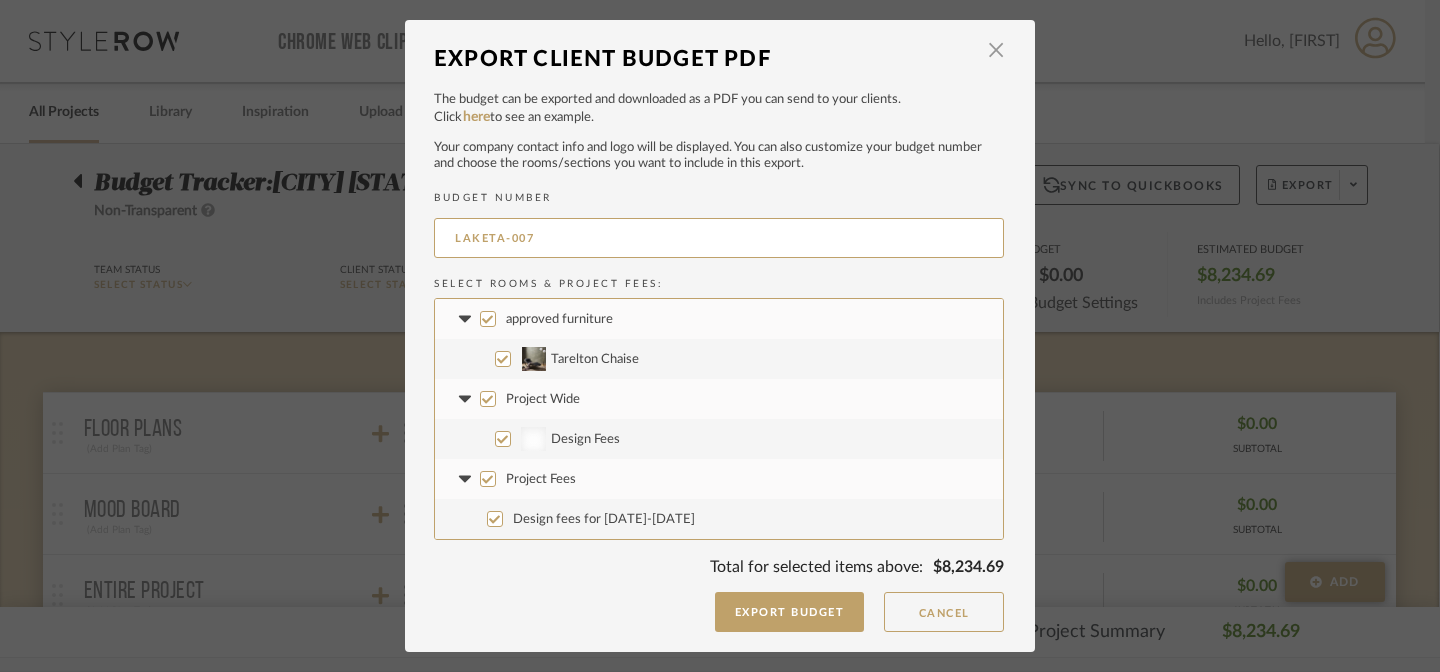 click on "approved furniture" at bounding box center [488, 319] 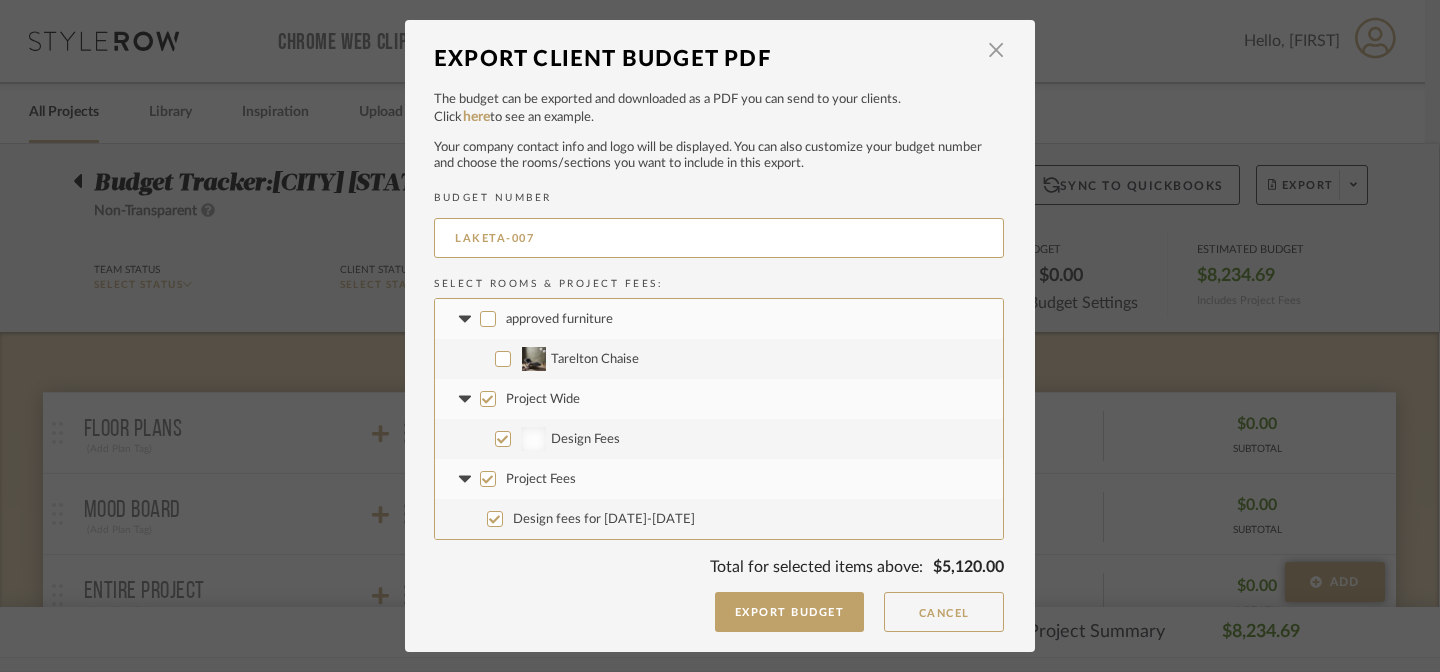 click on "Project Wide" at bounding box center (488, 399) 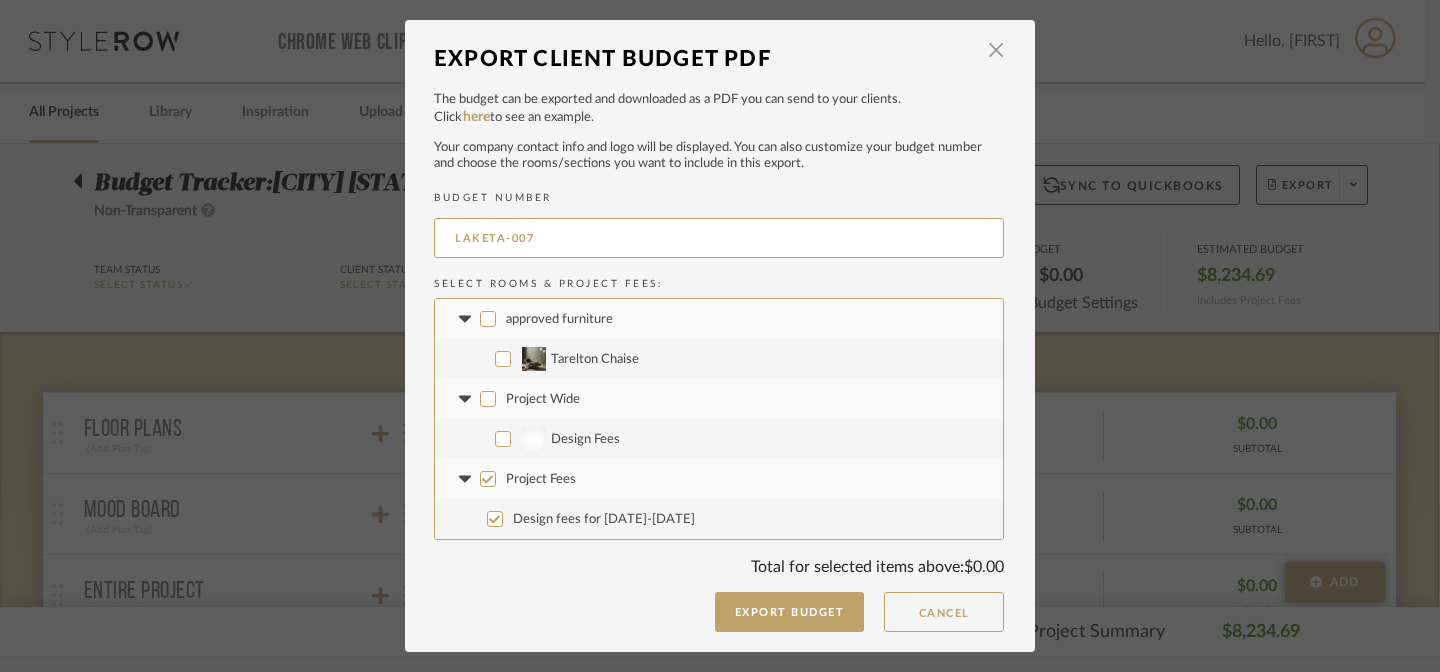 click on "Project Wide" at bounding box center (488, 399) 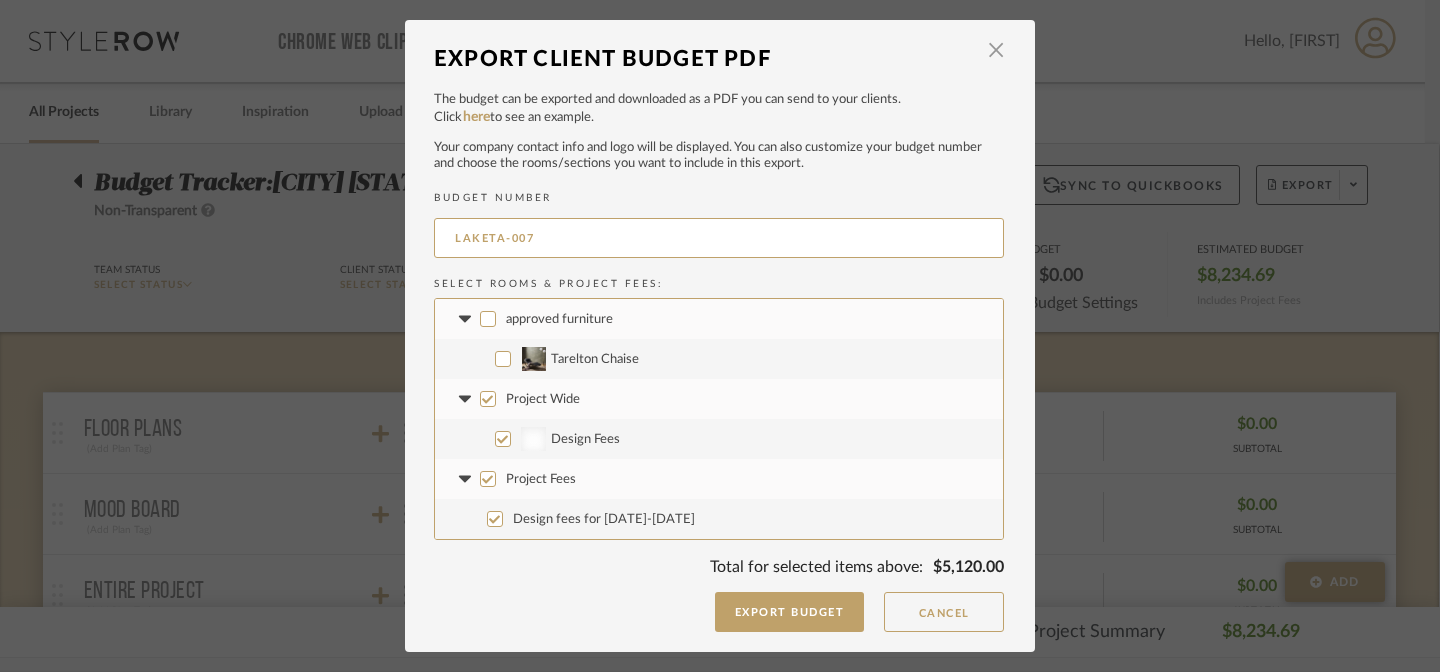 click on "approved furniture" at bounding box center (488, 319) 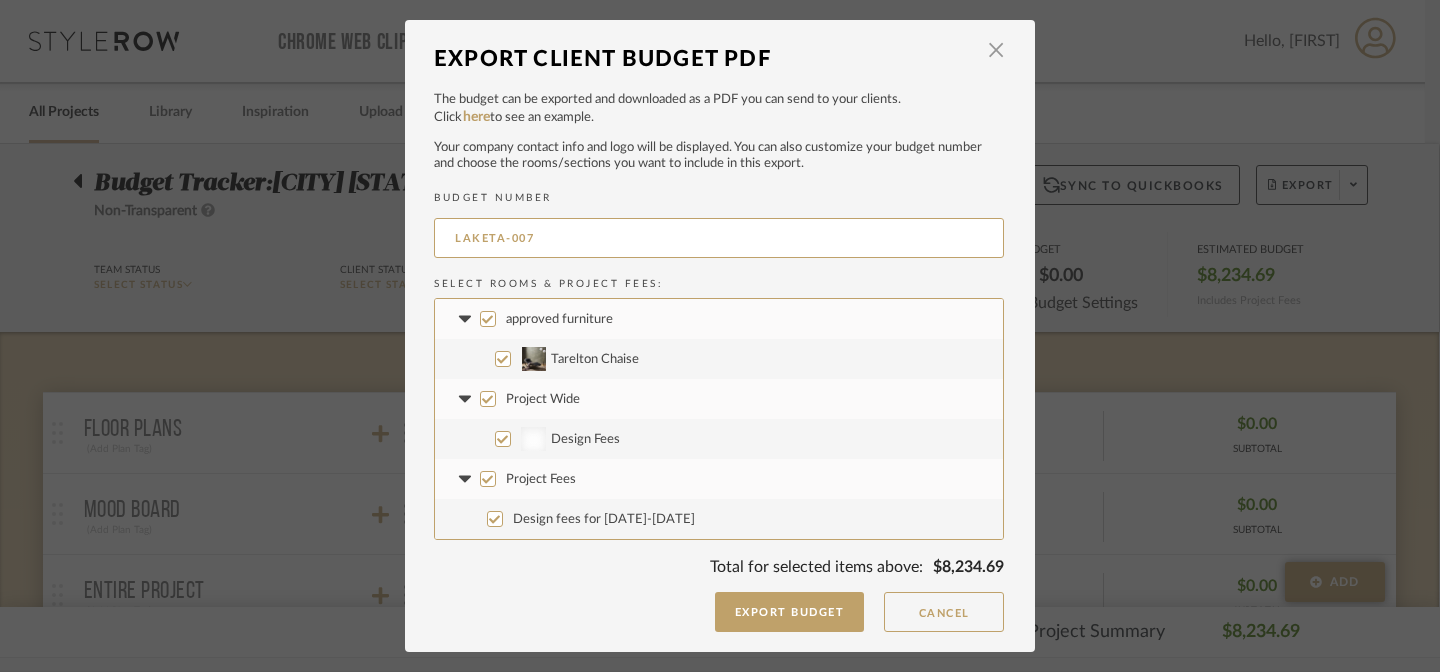 click on "approved furniture" at bounding box center [488, 319] 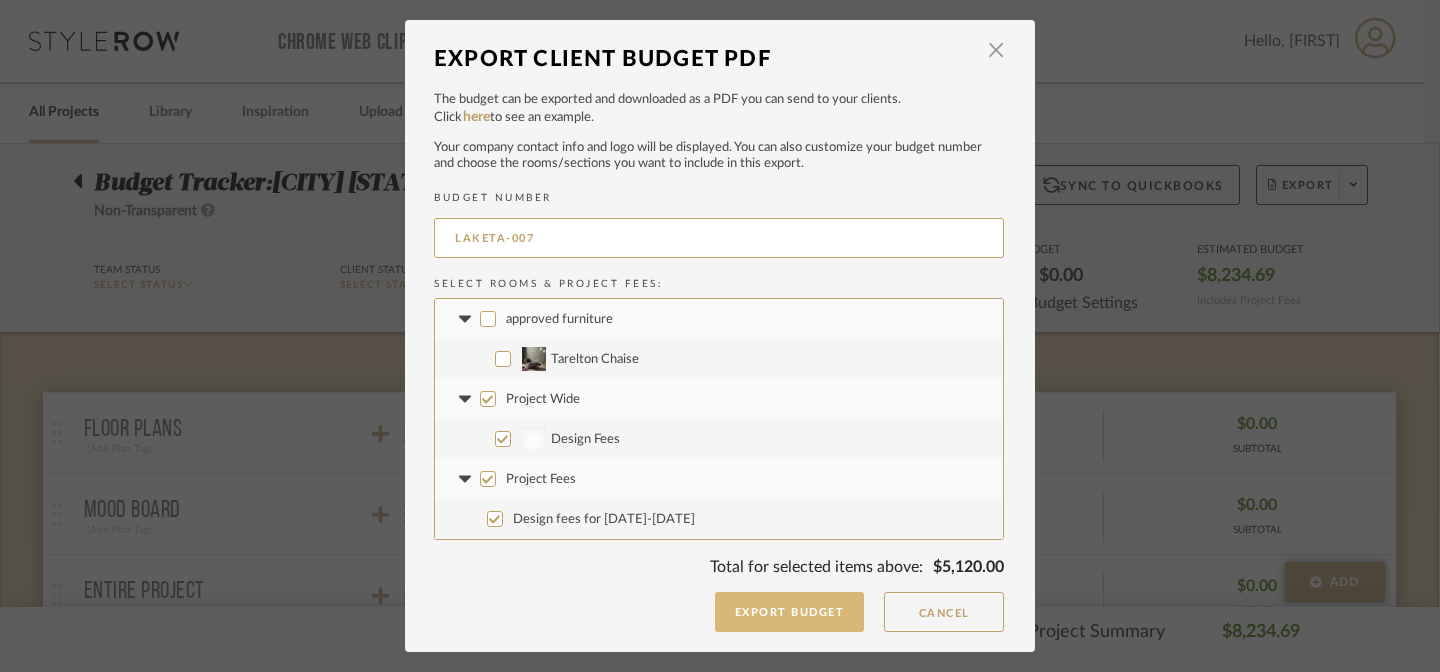 click on "Export Budget" at bounding box center [790, 612] 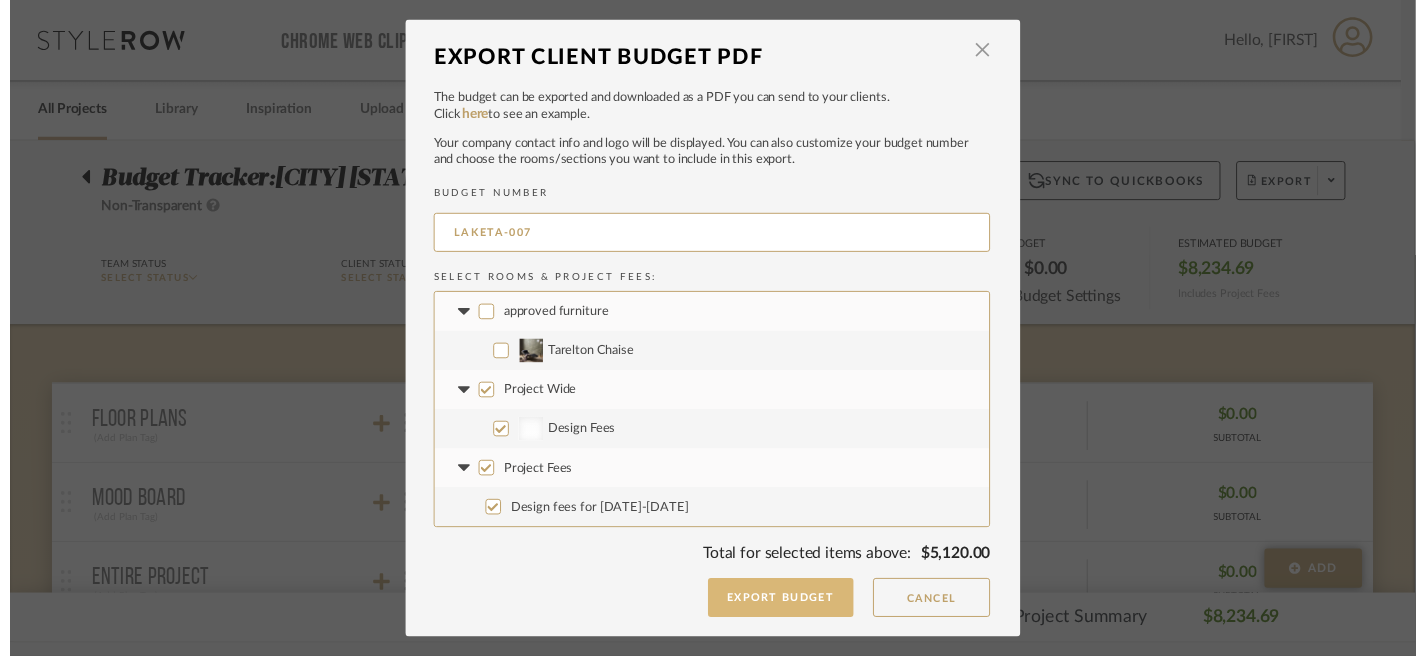 scroll, scrollTop: 0, scrollLeft: 1, axis: horizontal 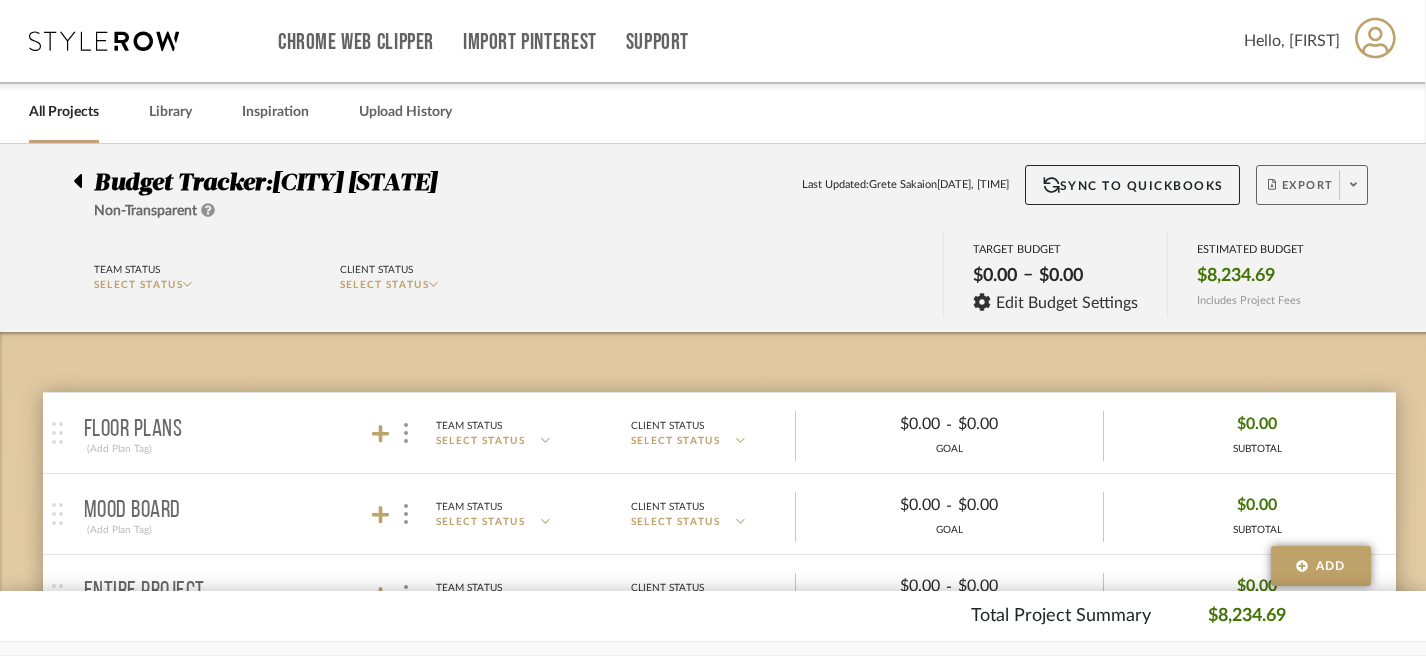 click on "Export" at bounding box center (1301, 193) 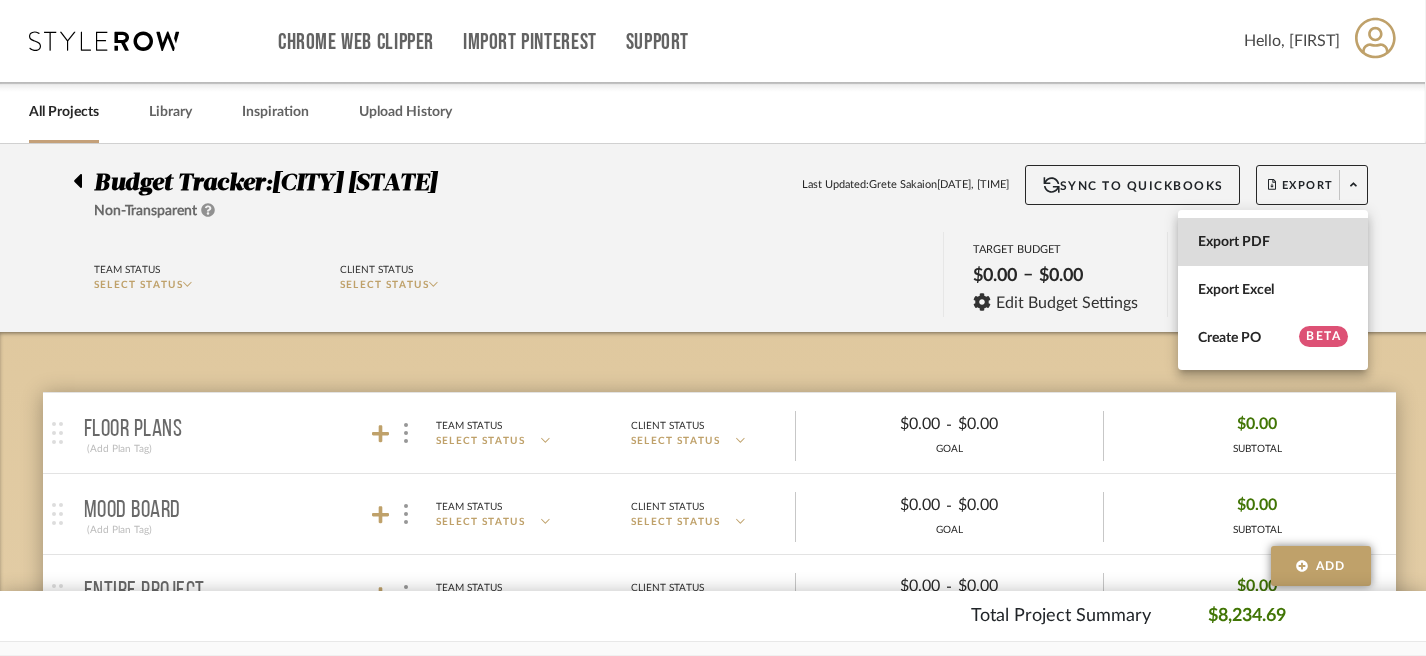 click on "Export PDF" at bounding box center (1273, 242) 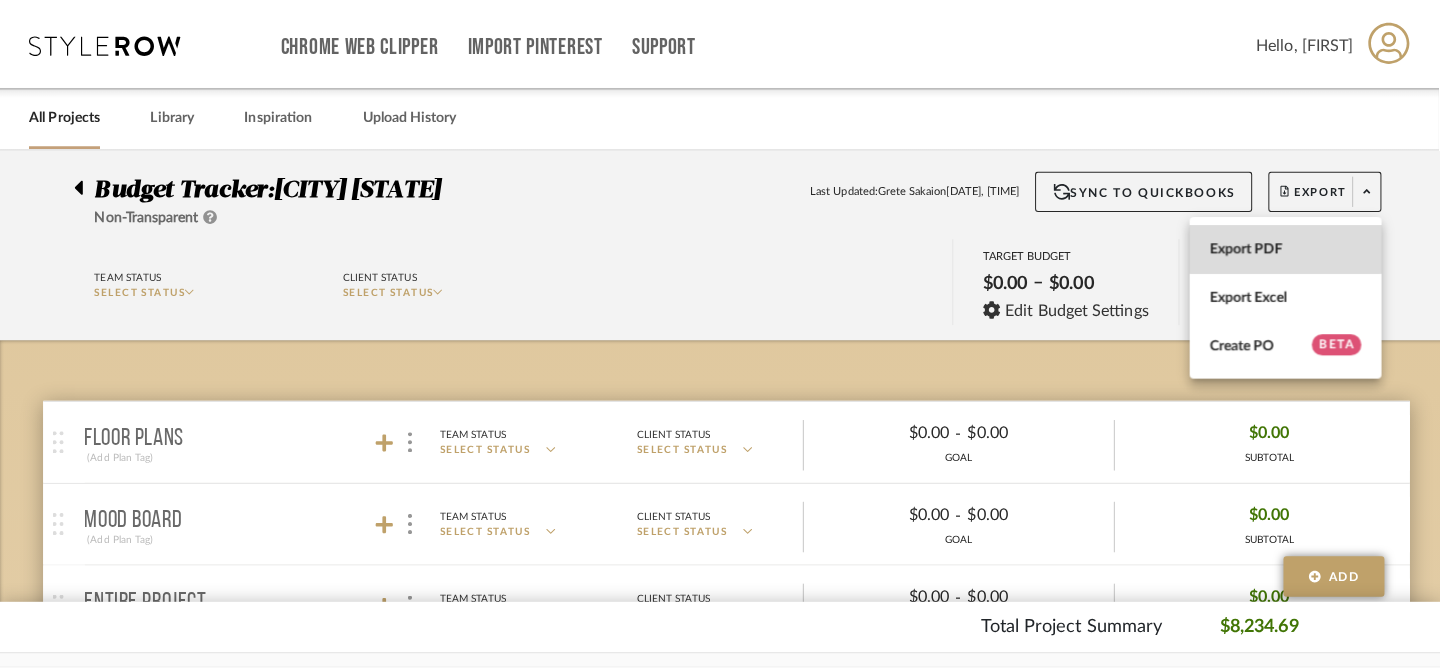 scroll, scrollTop: 0, scrollLeft: 0, axis: both 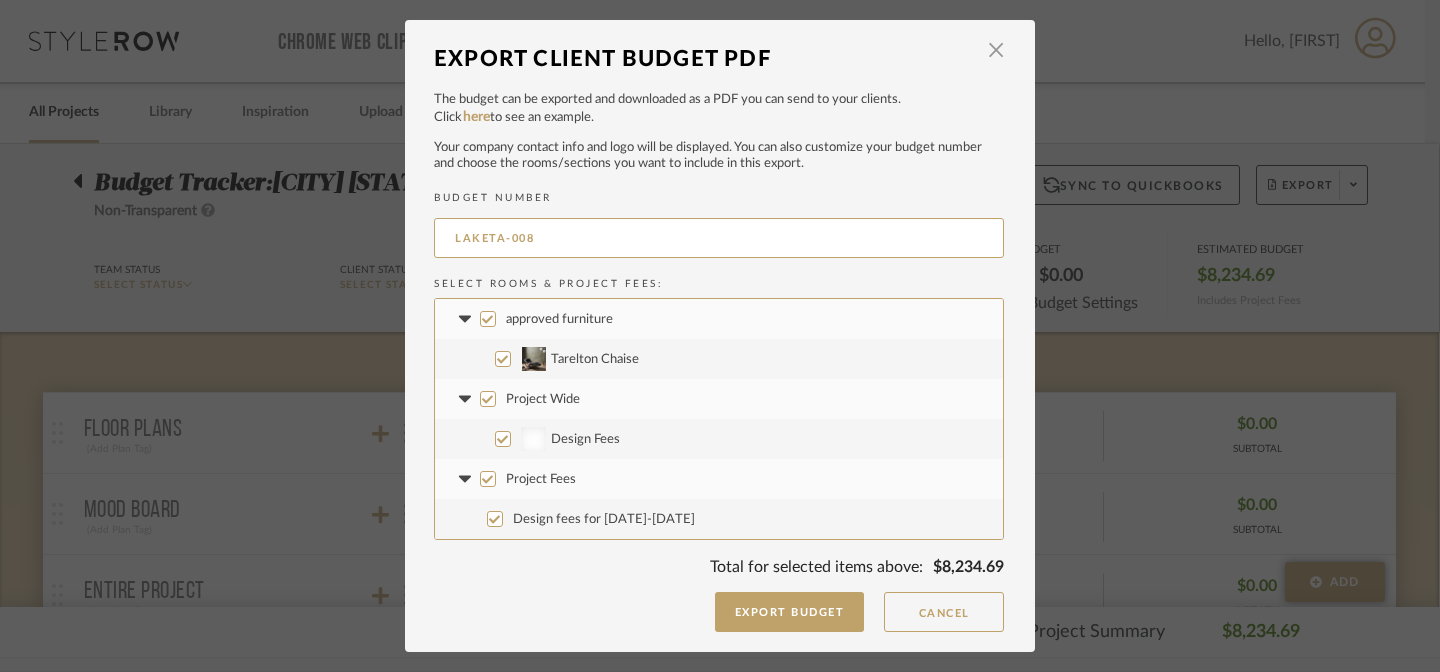 click on "approved furniture" at bounding box center (488, 319) 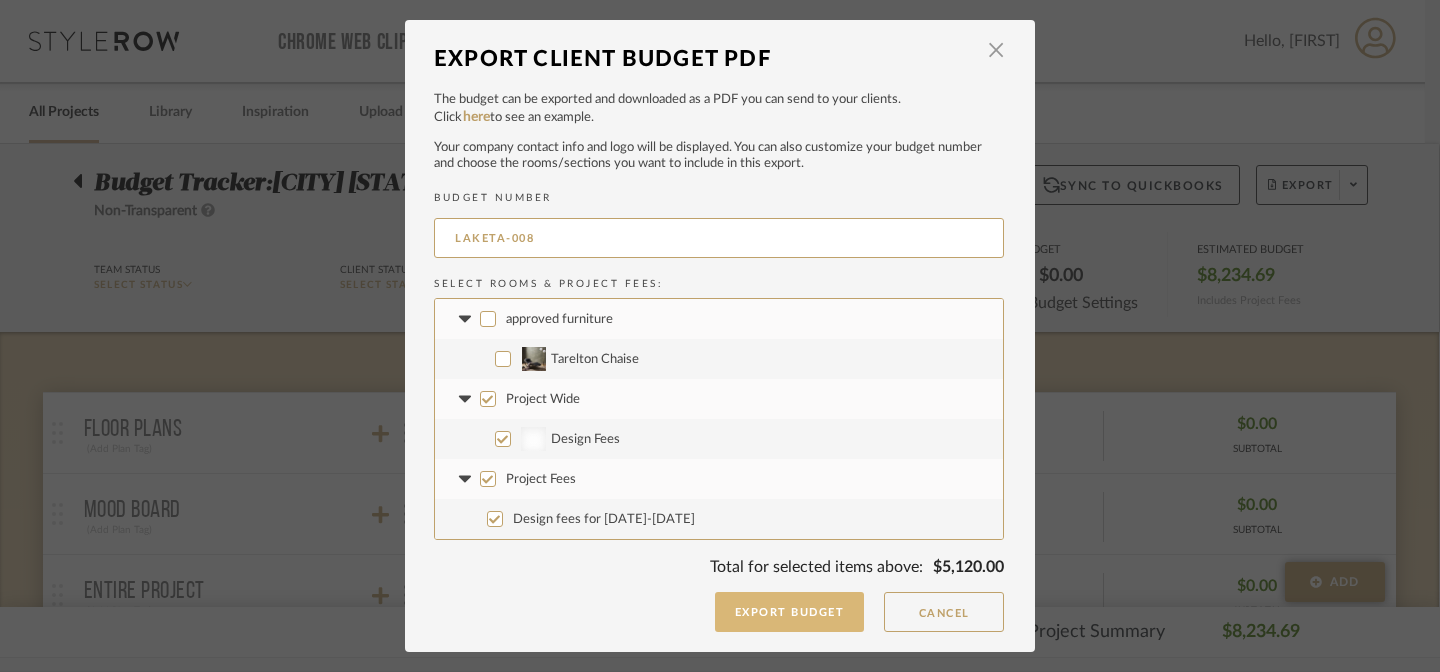click on "Export Budget" at bounding box center (790, 612) 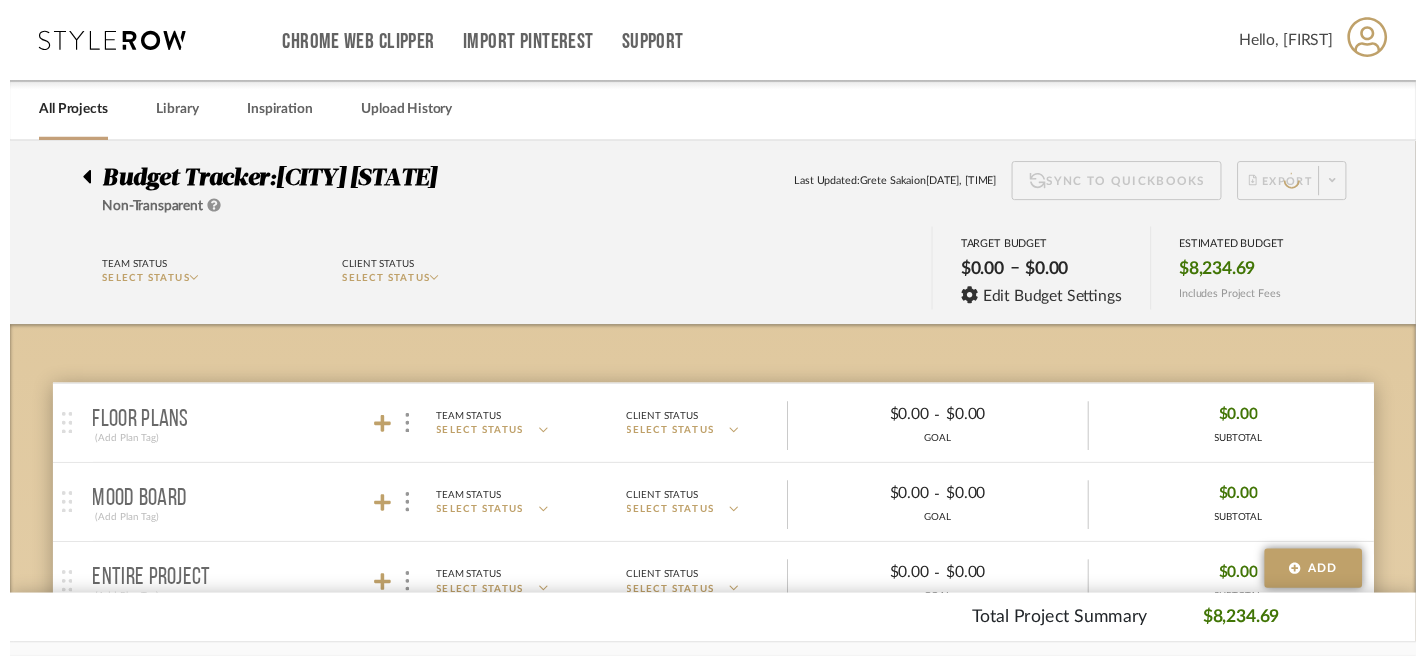 scroll, scrollTop: 0, scrollLeft: 1, axis: horizontal 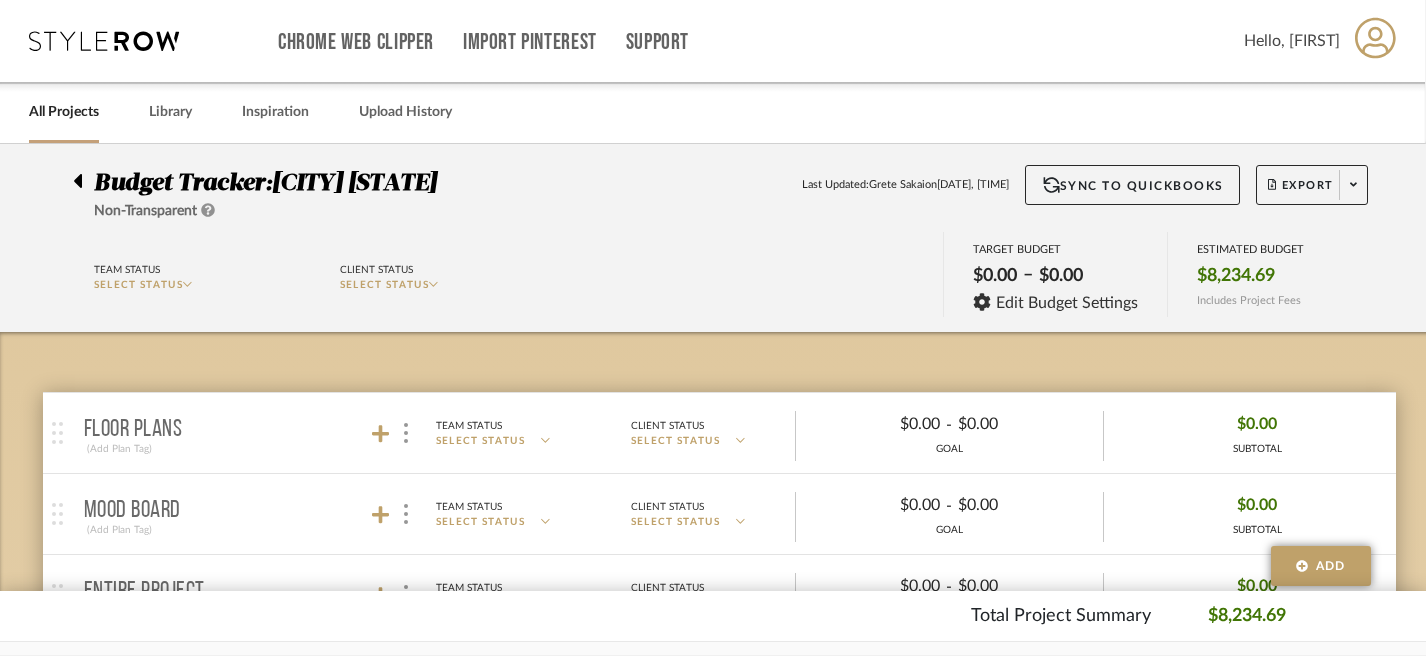 click on "floor plans   (Add Plan Tag)  Team Status SELECT STATUS  Client Status SELECT STATUS   $0.00  -  $0.00  GOAL $0.00 SUBTOTAL  PO  Target Unit Buying Price Actual Buying Price Markup Client Selling Unit Price Range Qty Tax % Shipping Cost Ship. Markup % Shipping Misc.  Client Extended Price   Mood board   (Add Plan Tag)  Team Status SELECT STATUS  Client Status SELECT STATUS   $0.00  -  $0.00  GOAL $0.00 SUBTOTAL  PO  Target Unit Buying Price Actual Buying Price Markup Client Selling Unit Price Range Qty Tax % Shipping Cost Ship. Markup % Shipping Misc.  Client Extended Price   Entire Project   (Add Plan Tag)  Team Status SELECT STATUS  Client Status SELECT STATUS   $0.00  -  $0.00  GOAL $0.00 SUBTOTAL  PO  Target Unit Buying Price Actual Buying Price Markup Client Selling Unit Price Range Qty Tax % Shipping Cost Ship. Markup % Shipping Misc.  Client Extended Price   approved furniture   (Add Plan Tag)  Team Status SELECT STATUS  Client Status SELECT STATUS   $0.00  -  $0.00  GOAL $3,114.69 SUBTOTAL -" at bounding box center (719, 990) 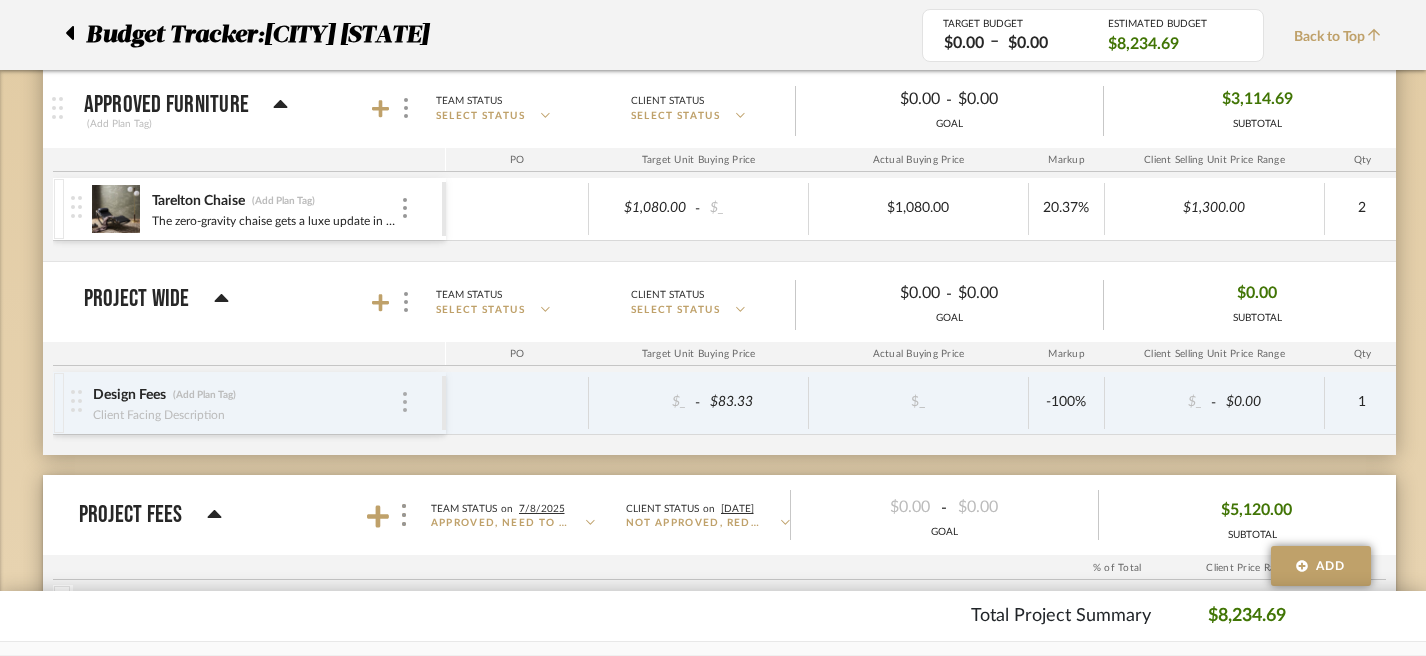 scroll, scrollTop: 607, scrollLeft: 1, axis: both 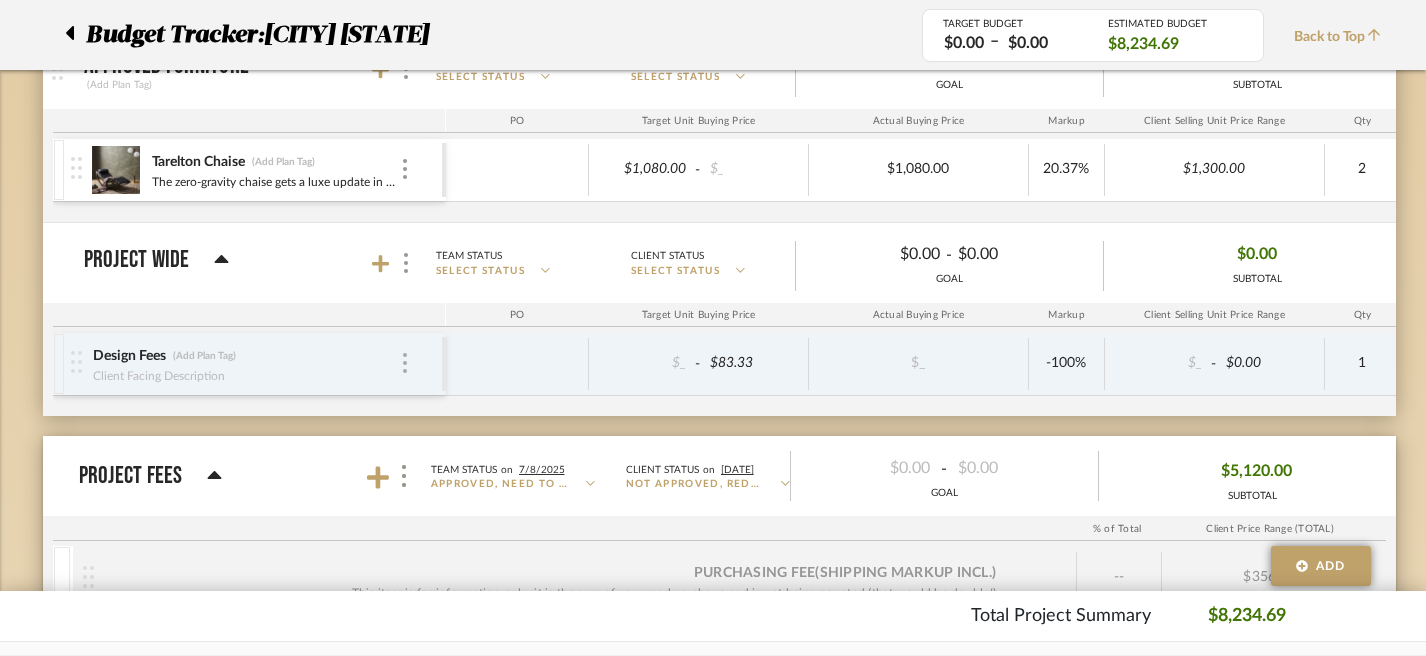 click at bounding box center (405, 364) 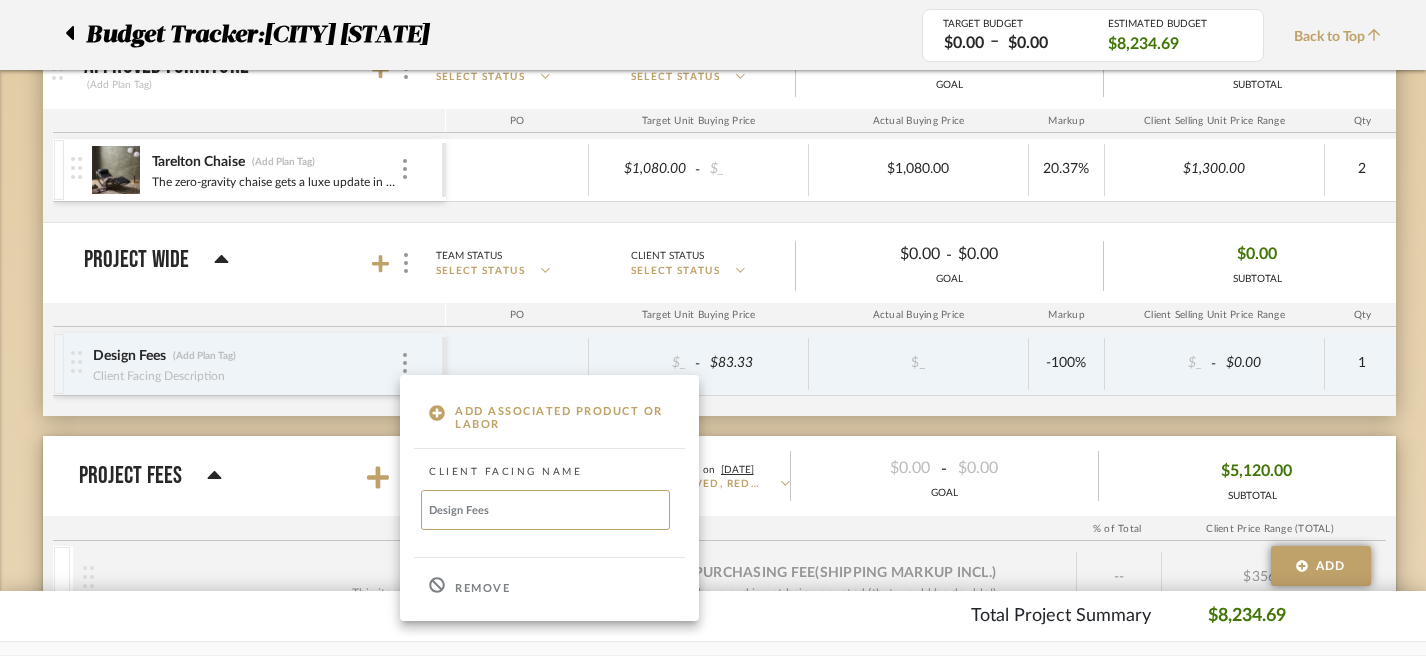click at bounding box center [713, 328] 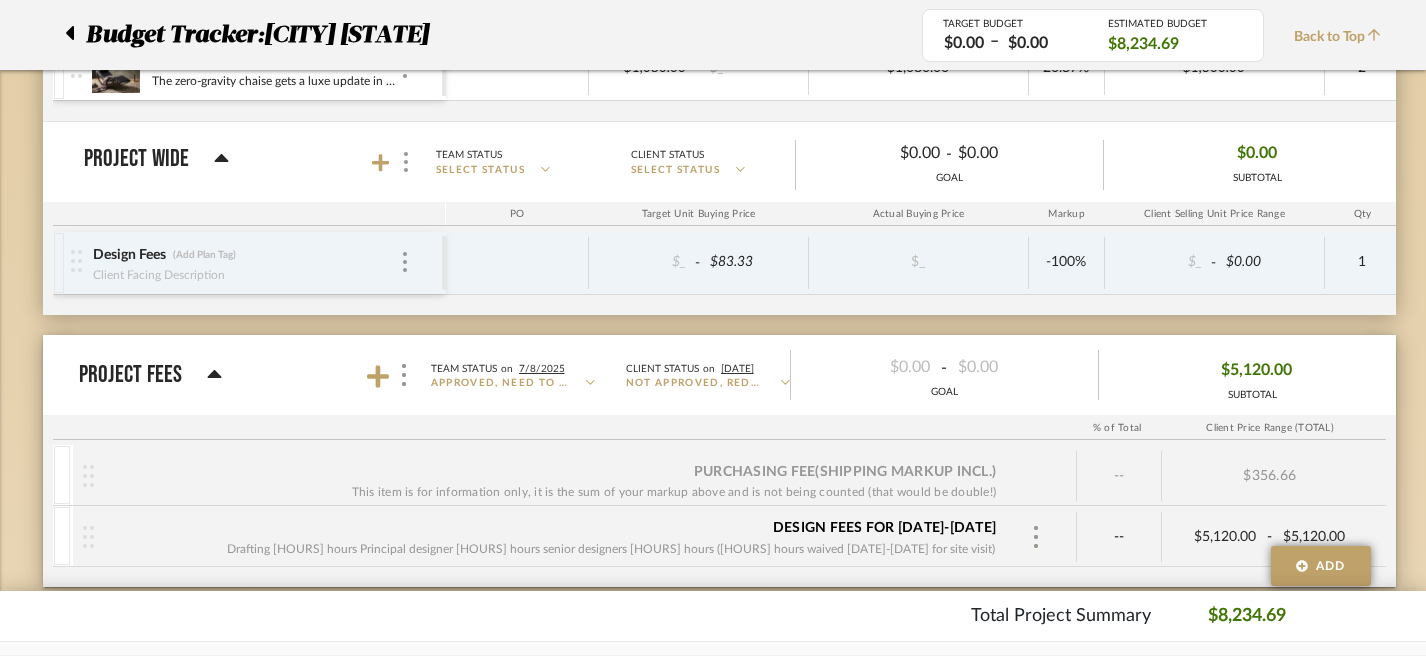 scroll, scrollTop: 792, scrollLeft: 1, axis: both 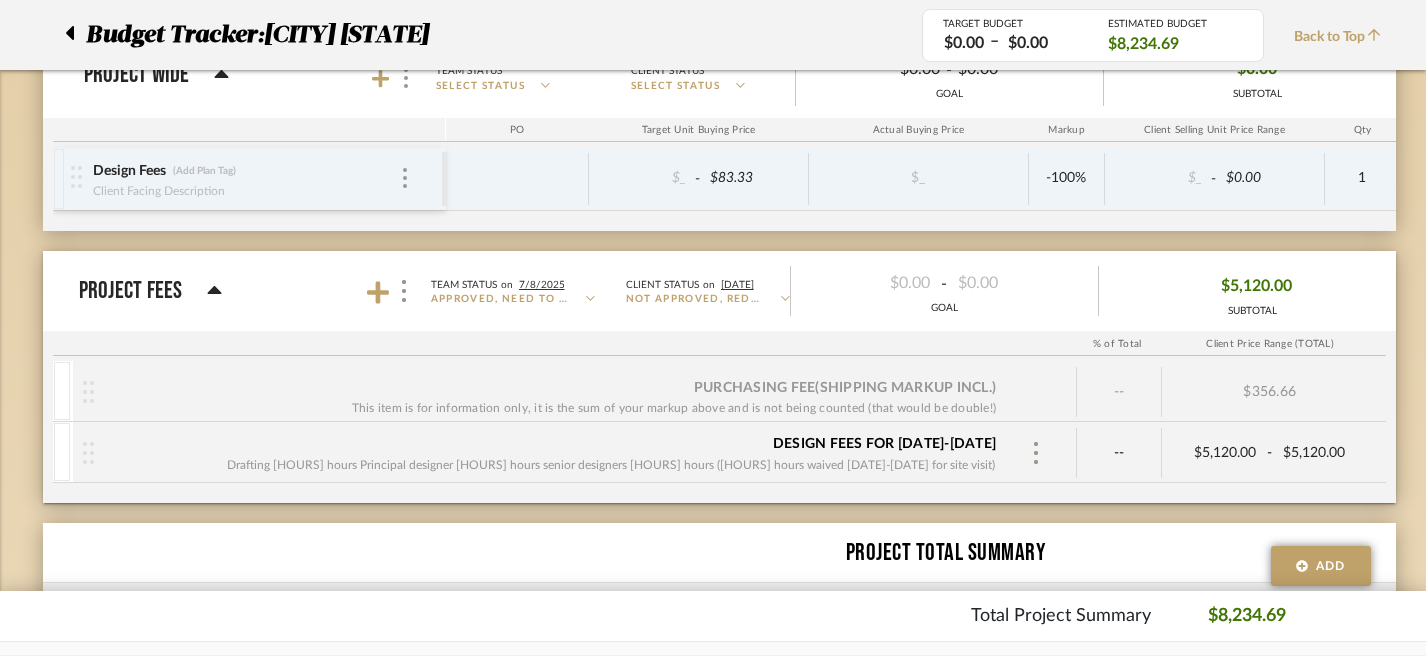 click on "Design fees for [DATE]-[DATE]" at bounding box center [884, 444] 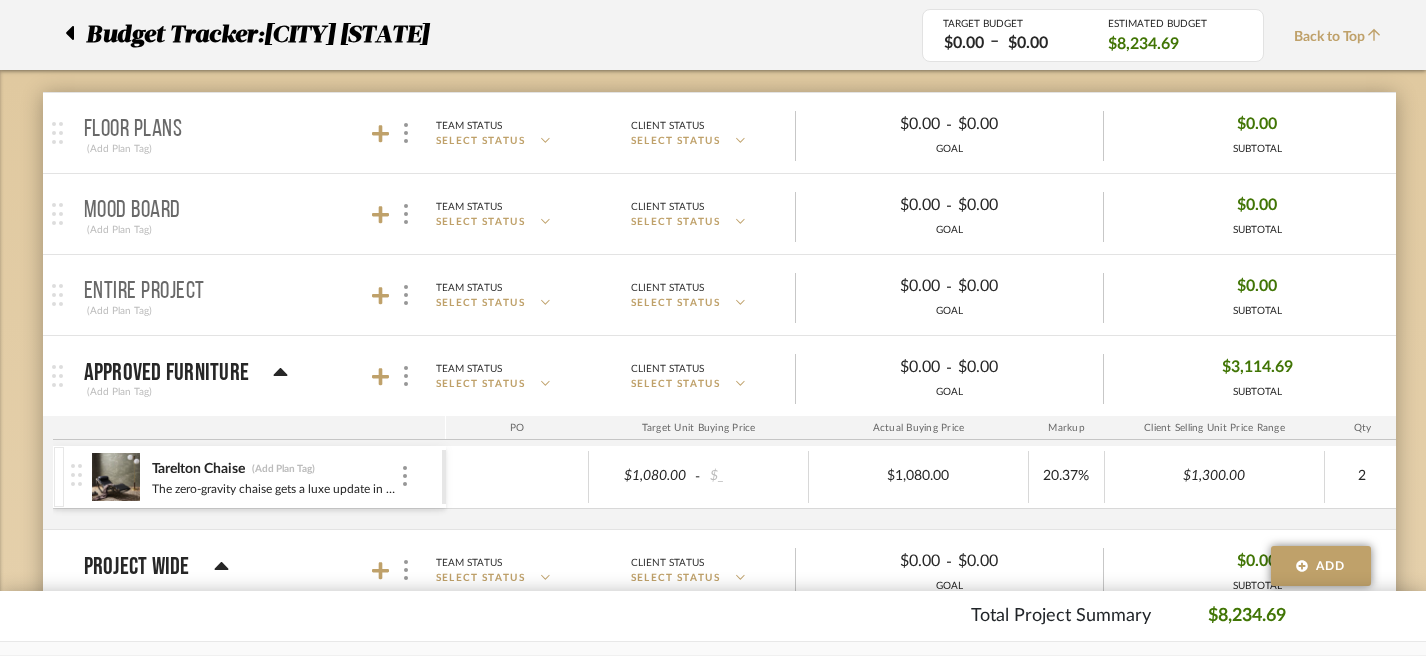 scroll, scrollTop: 299, scrollLeft: 1, axis: both 